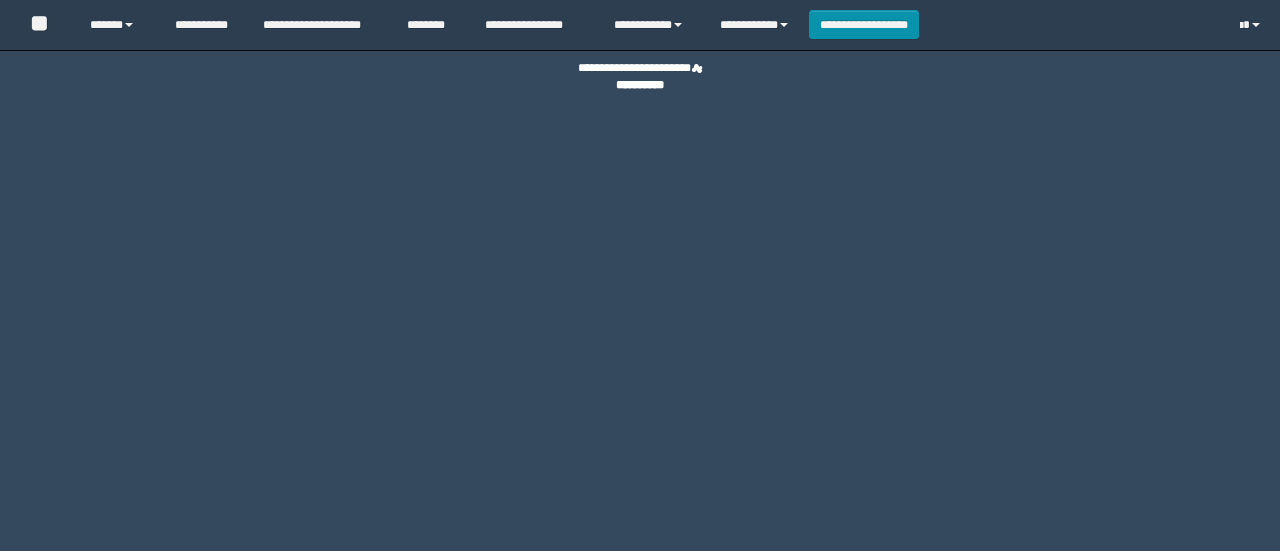 scroll, scrollTop: 0, scrollLeft: 0, axis: both 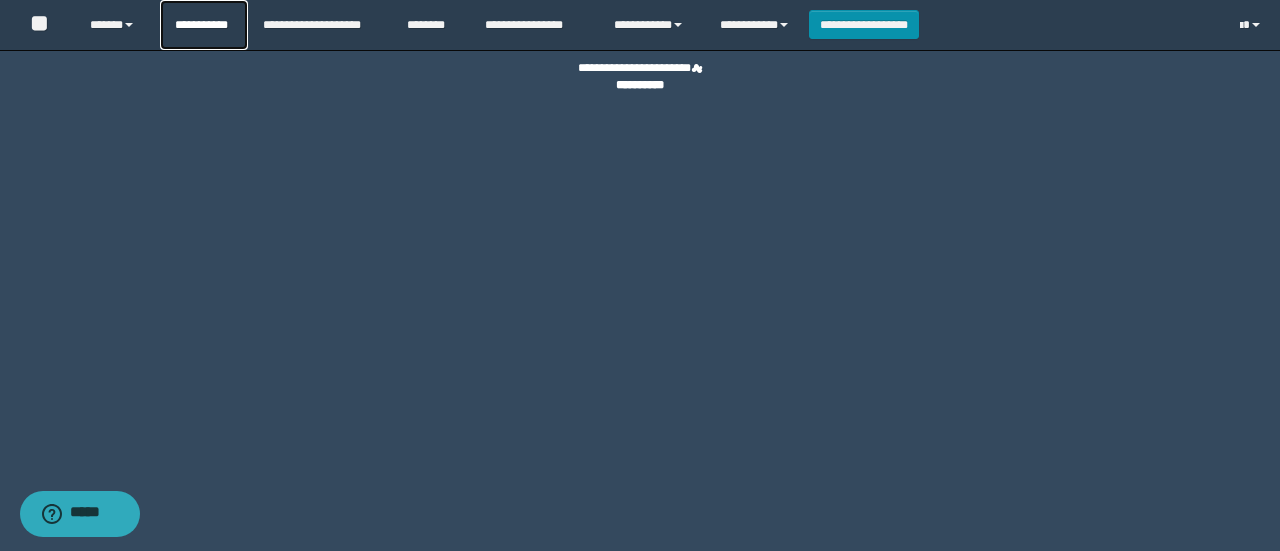click on "**********" at bounding box center (204, 25) 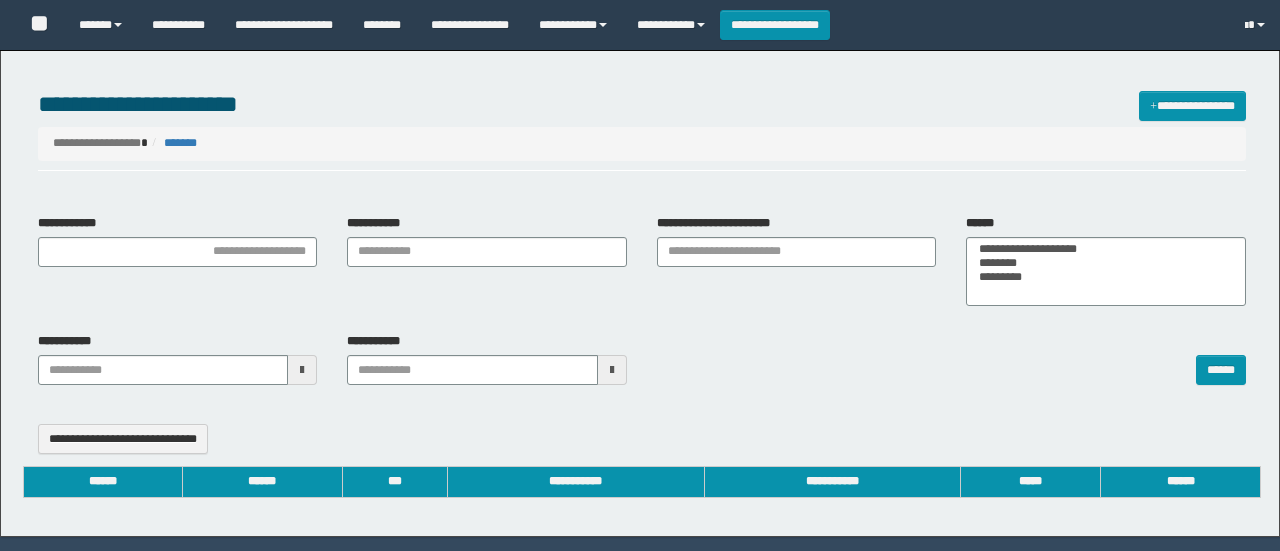 select 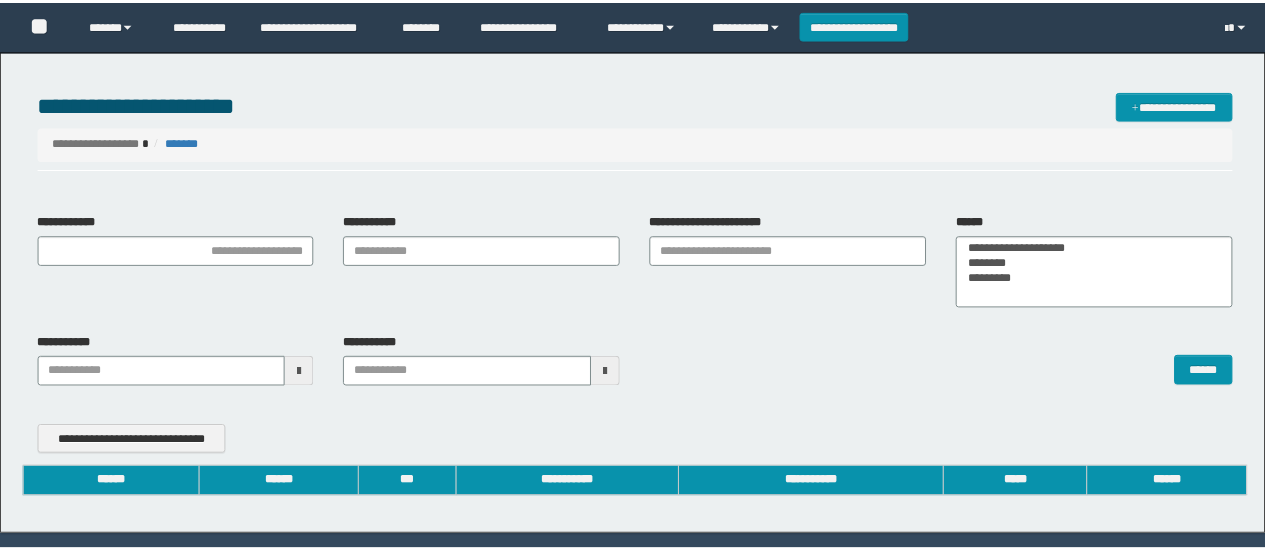 scroll, scrollTop: 0, scrollLeft: 0, axis: both 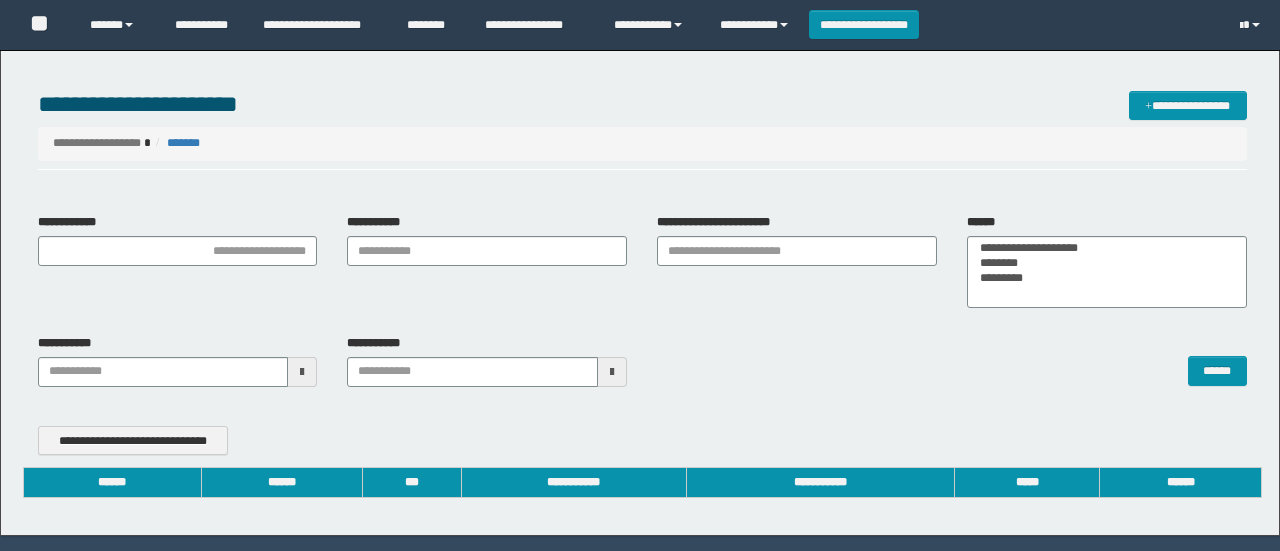 type 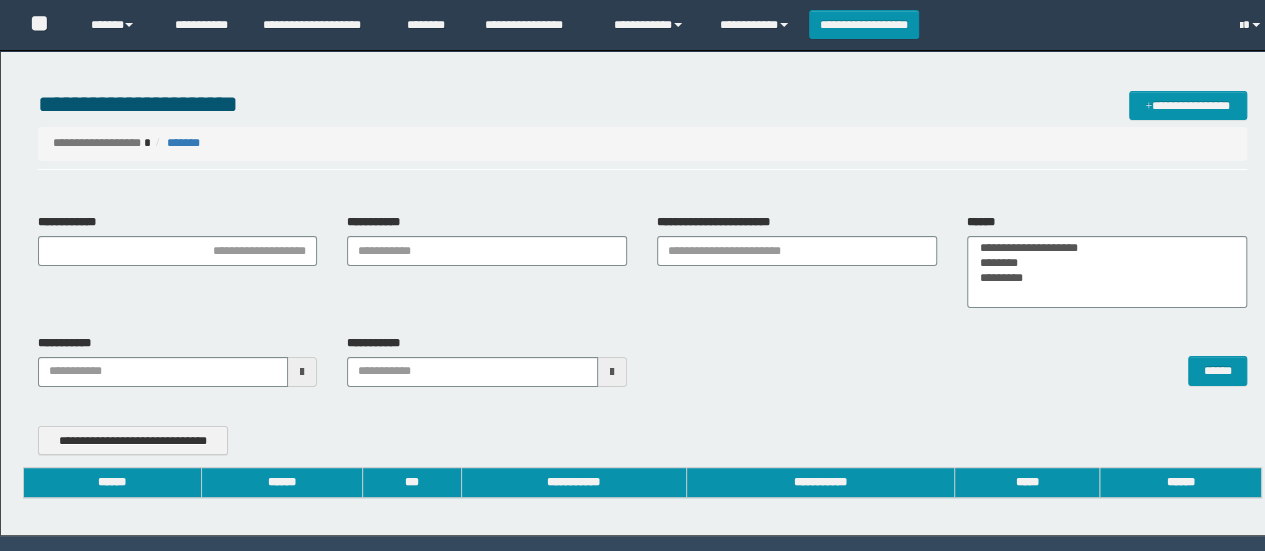 scroll, scrollTop: 0, scrollLeft: 0, axis: both 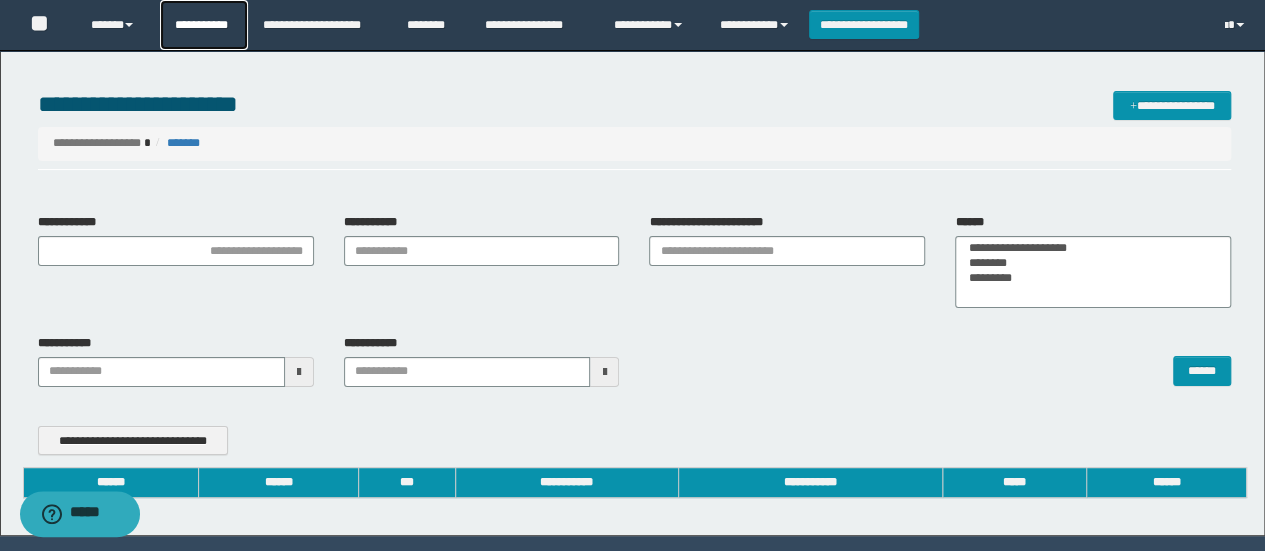 click on "**********" at bounding box center [204, 25] 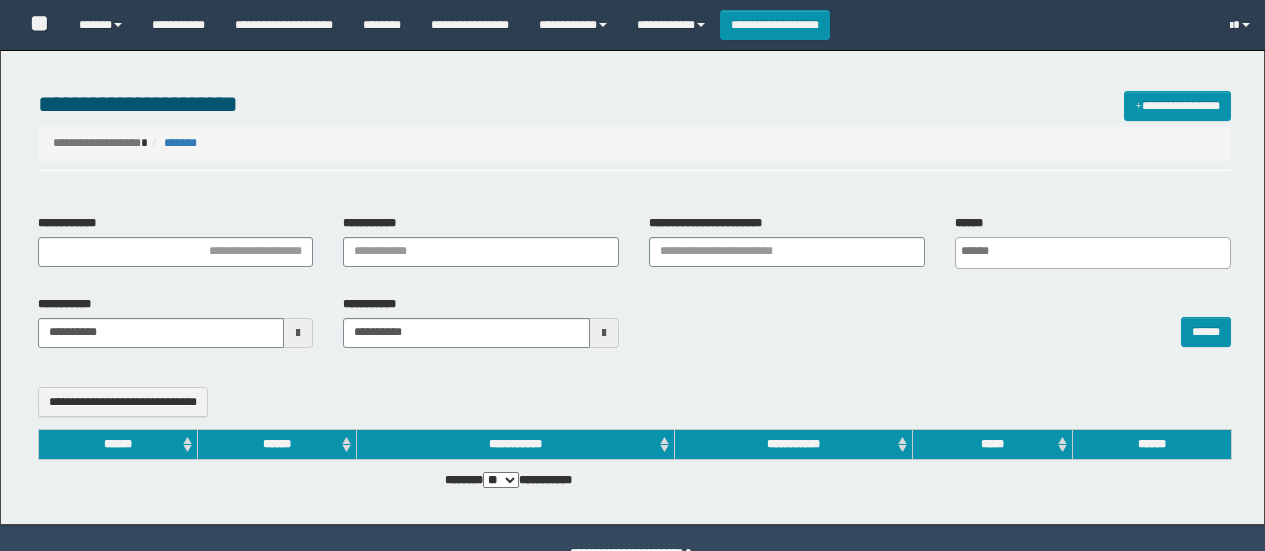 select 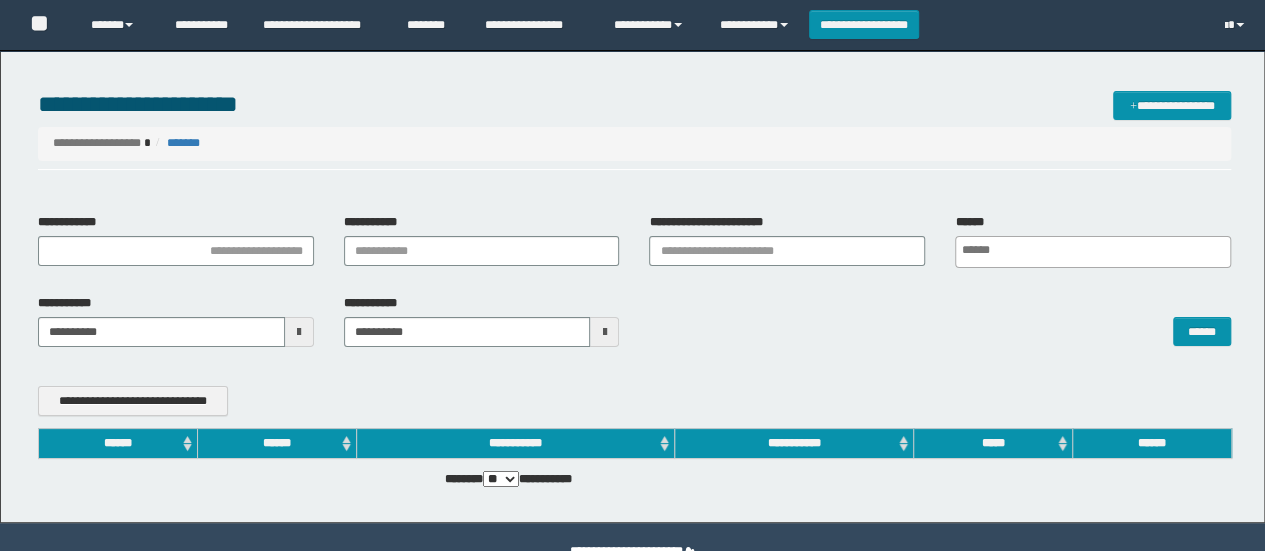 scroll, scrollTop: 0, scrollLeft: 0, axis: both 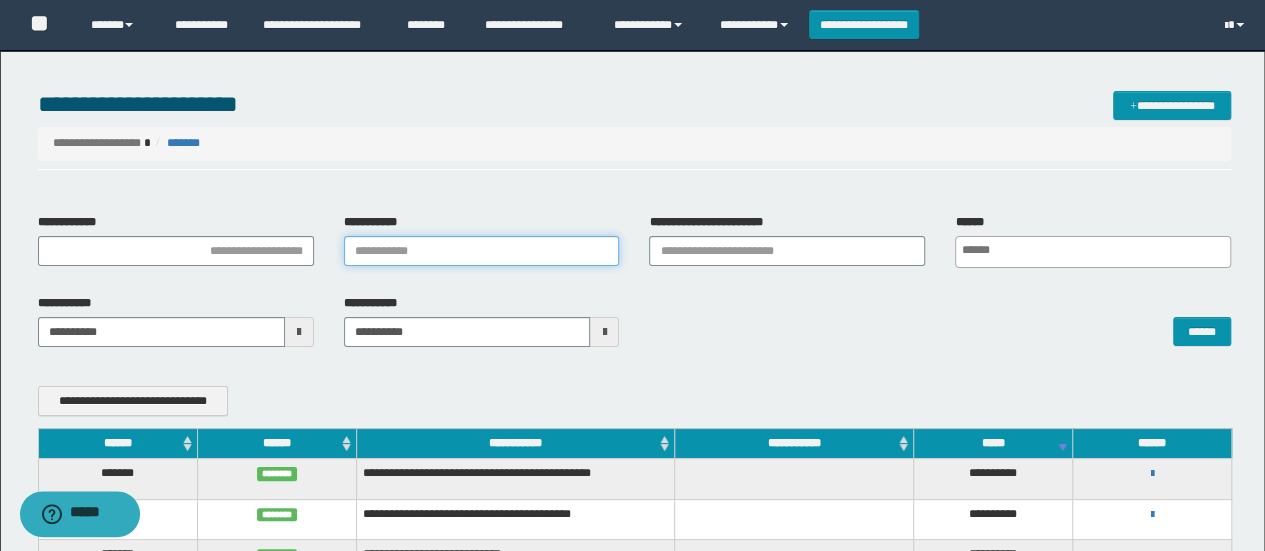 click on "**********" at bounding box center [482, 251] 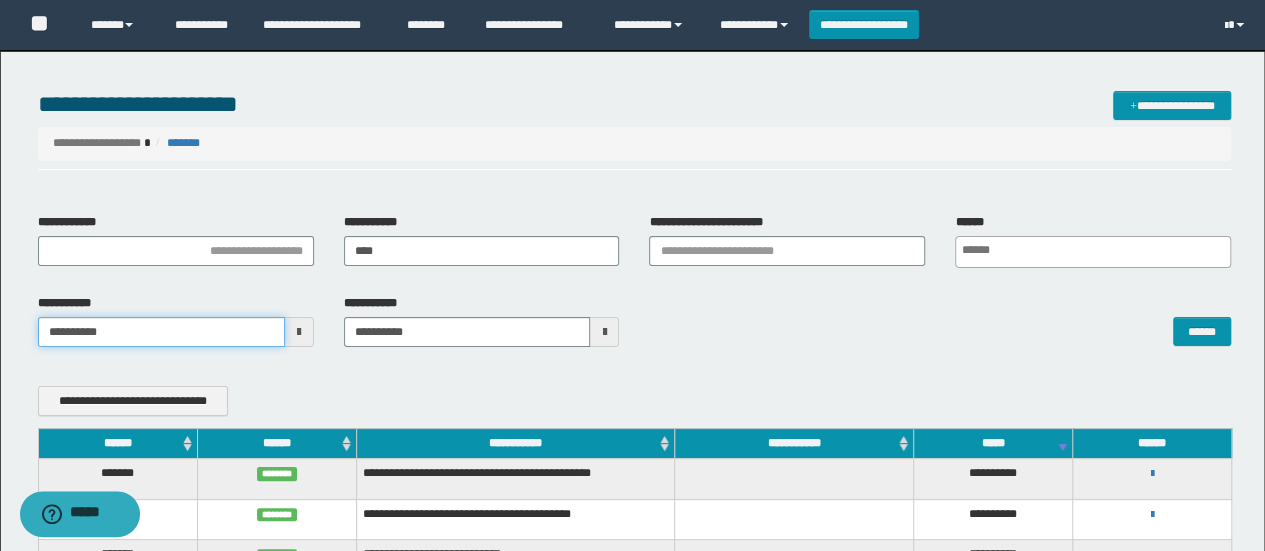 click on "**********" at bounding box center (632, 275) 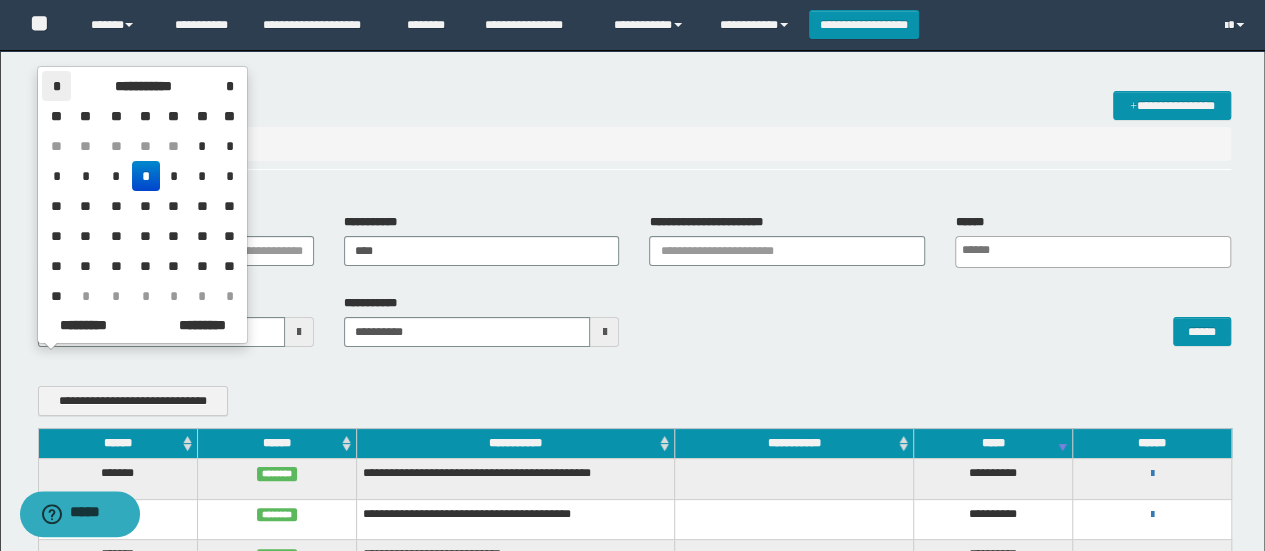 click on "*" at bounding box center [56, 86] 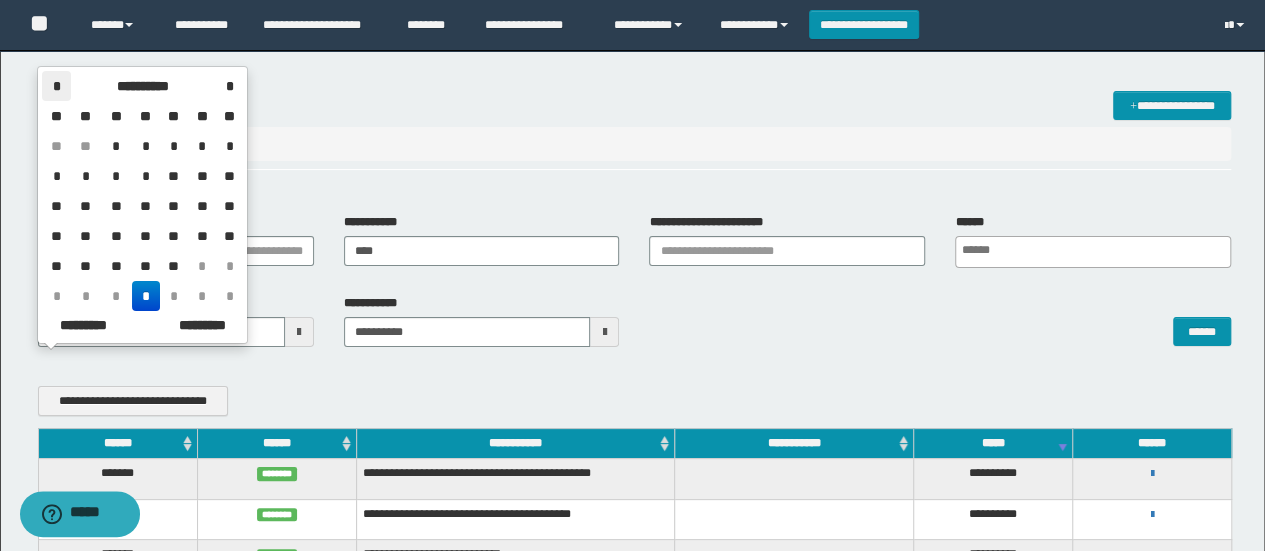 click on "*" at bounding box center (56, 86) 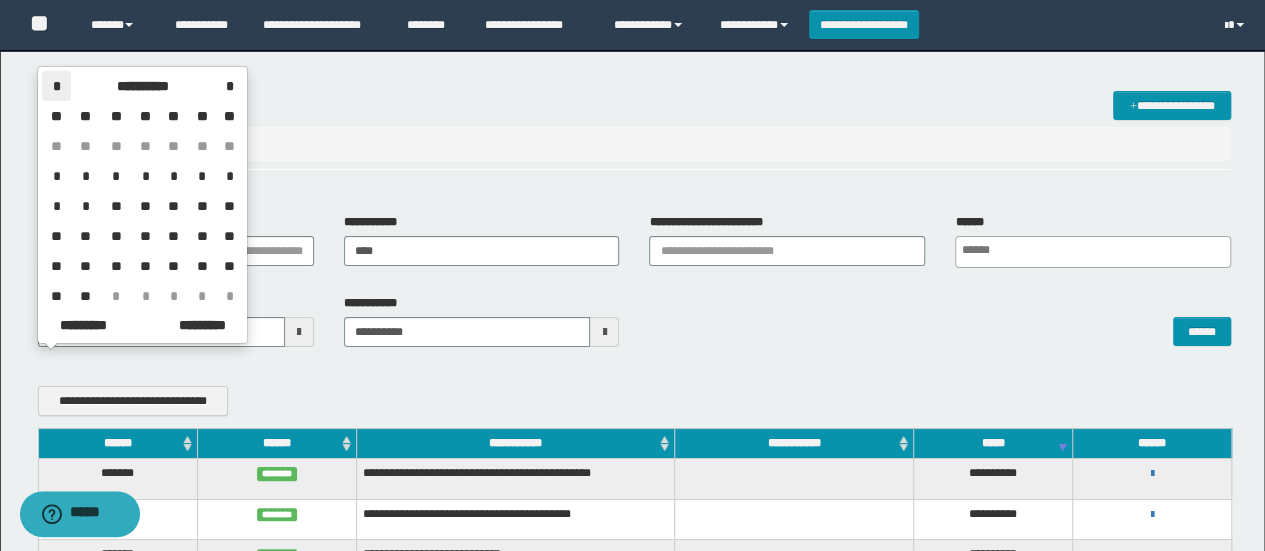 click on "*" at bounding box center [56, 86] 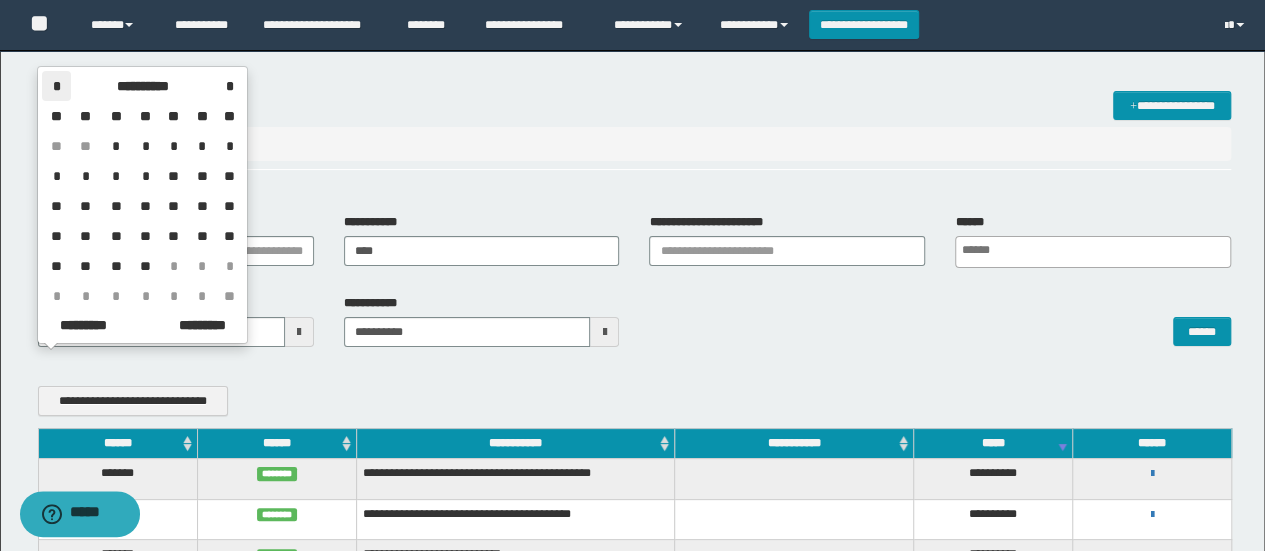 click on "*" at bounding box center [56, 86] 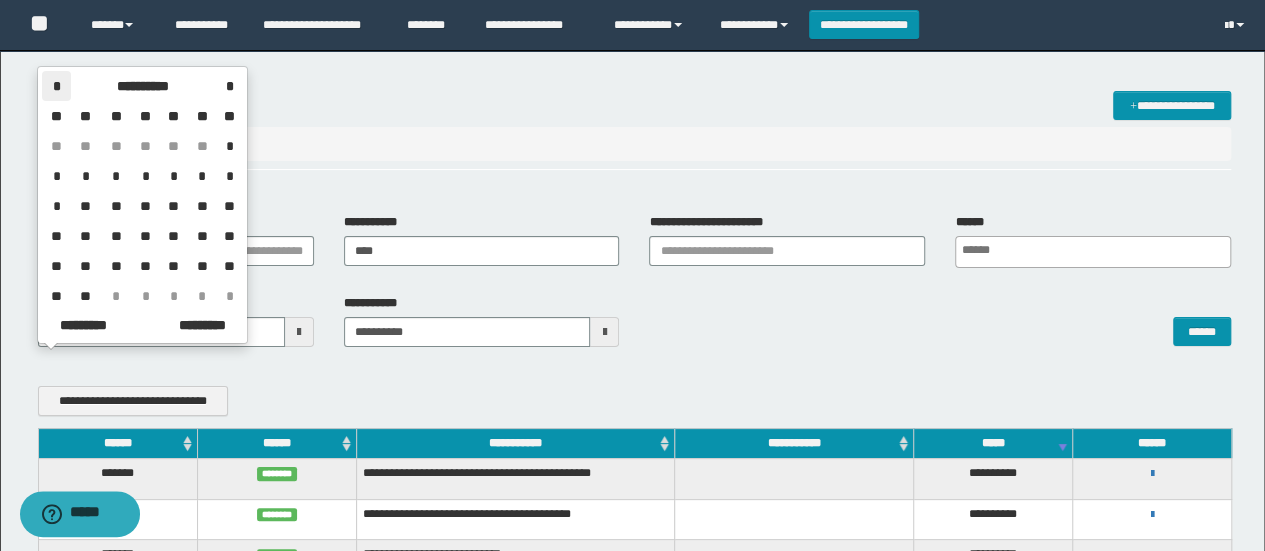 click on "*" at bounding box center [56, 86] 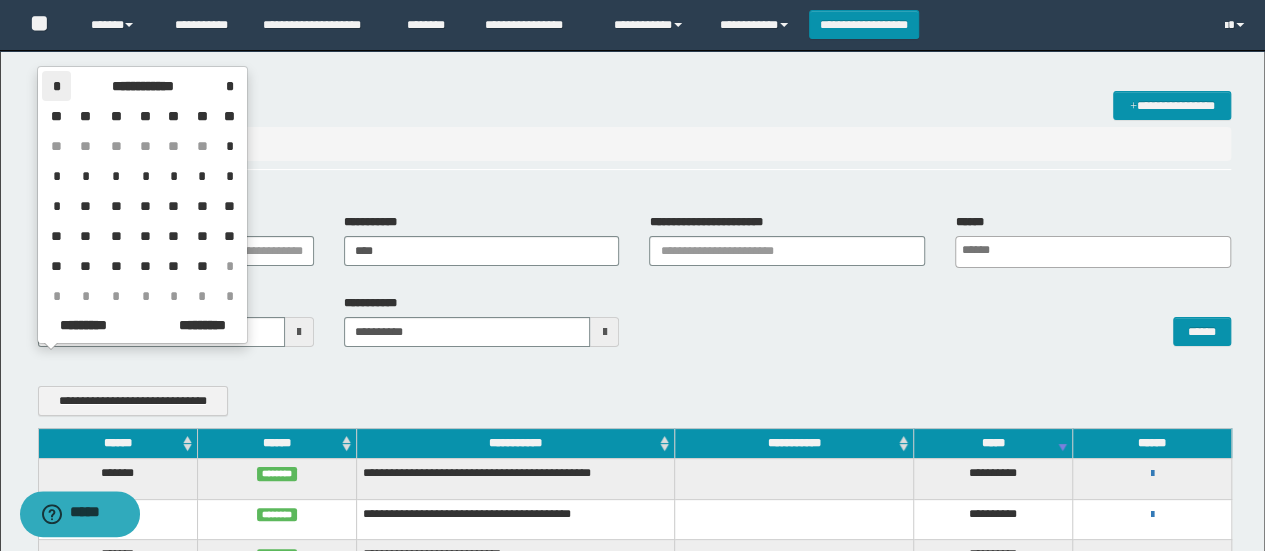 click on "*" at bounding box center (56, 86) 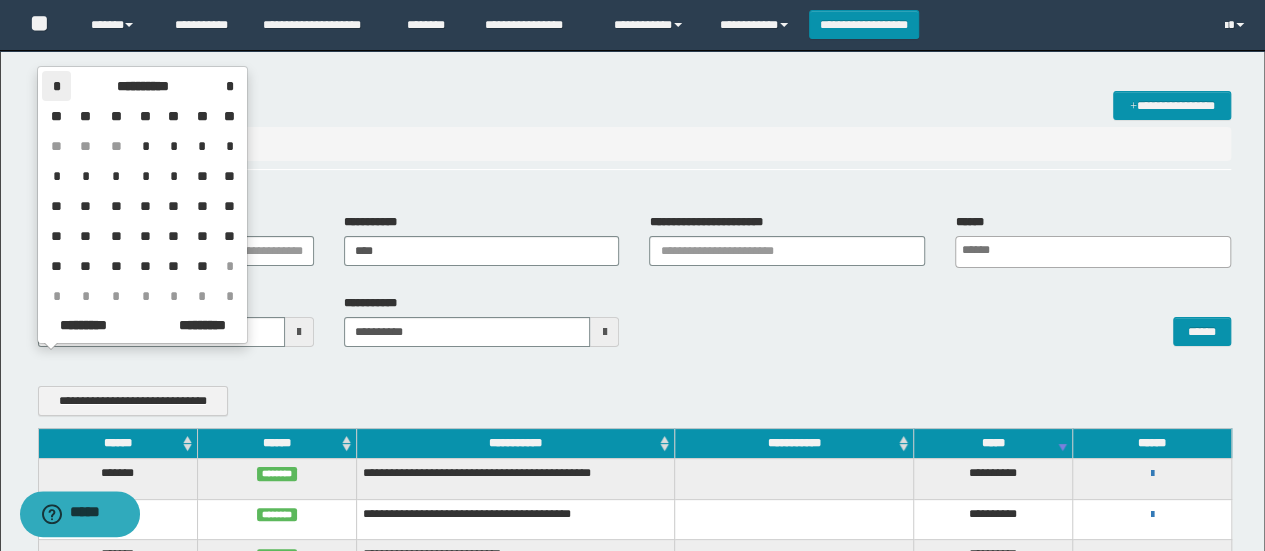 click on "*" at bounding box center [56, 86] 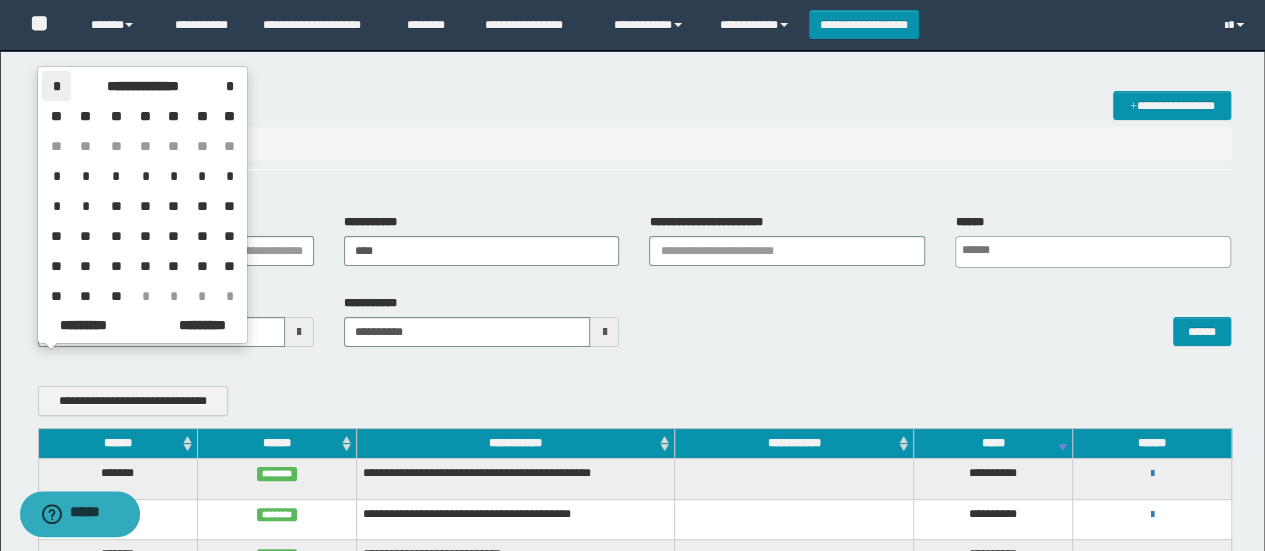 click on "*" at bounding box center (229, 86) 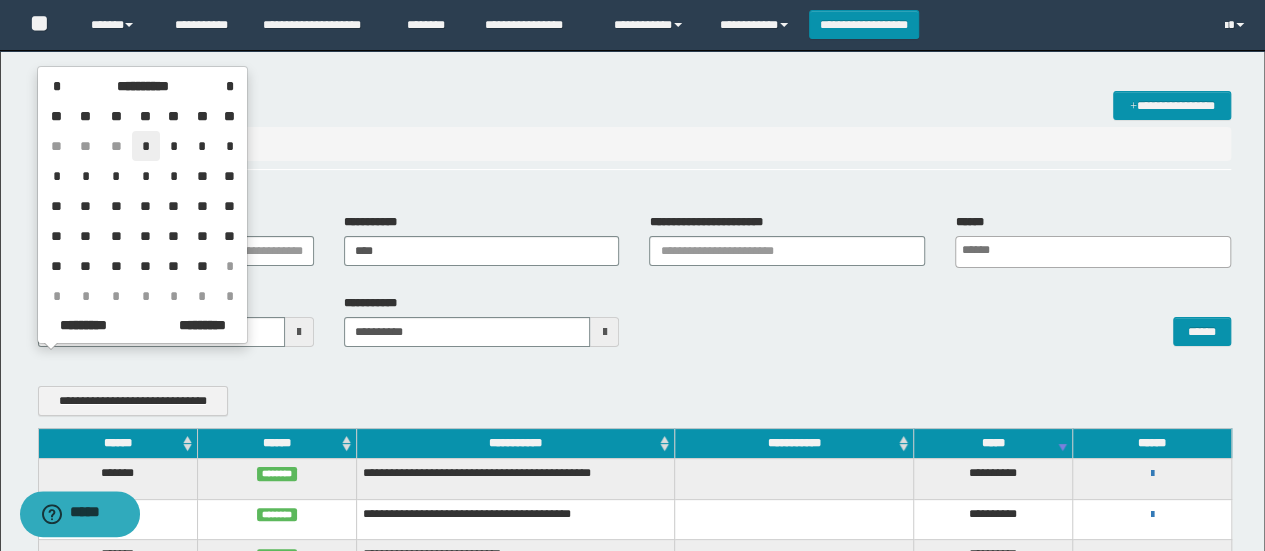 click on "*" at bounding box center [146, 146] 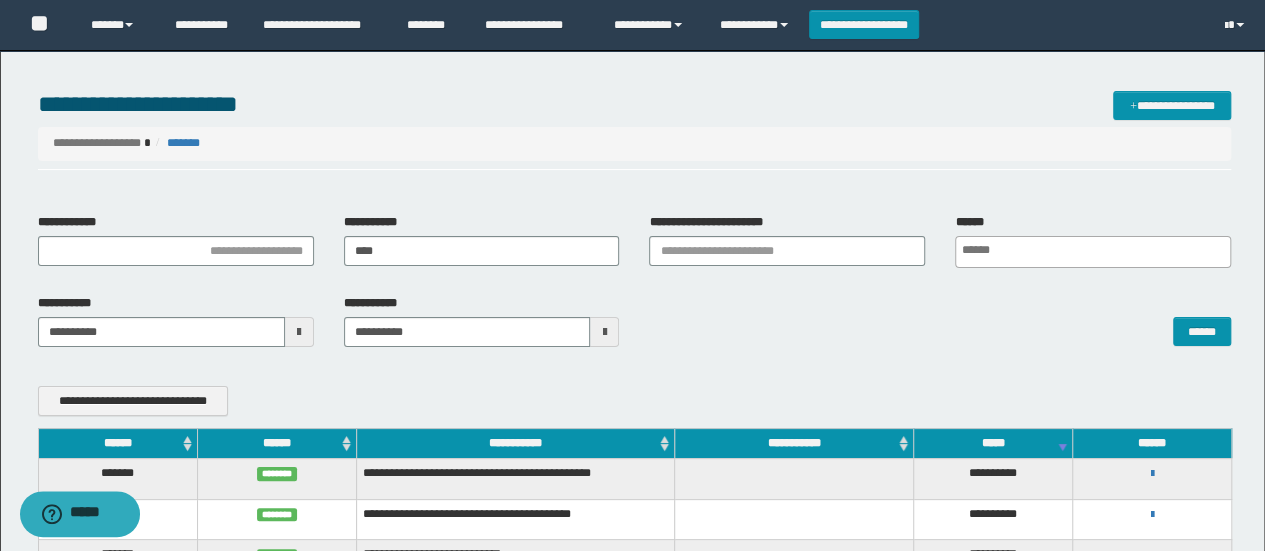 click at bounding box center [604, 332] 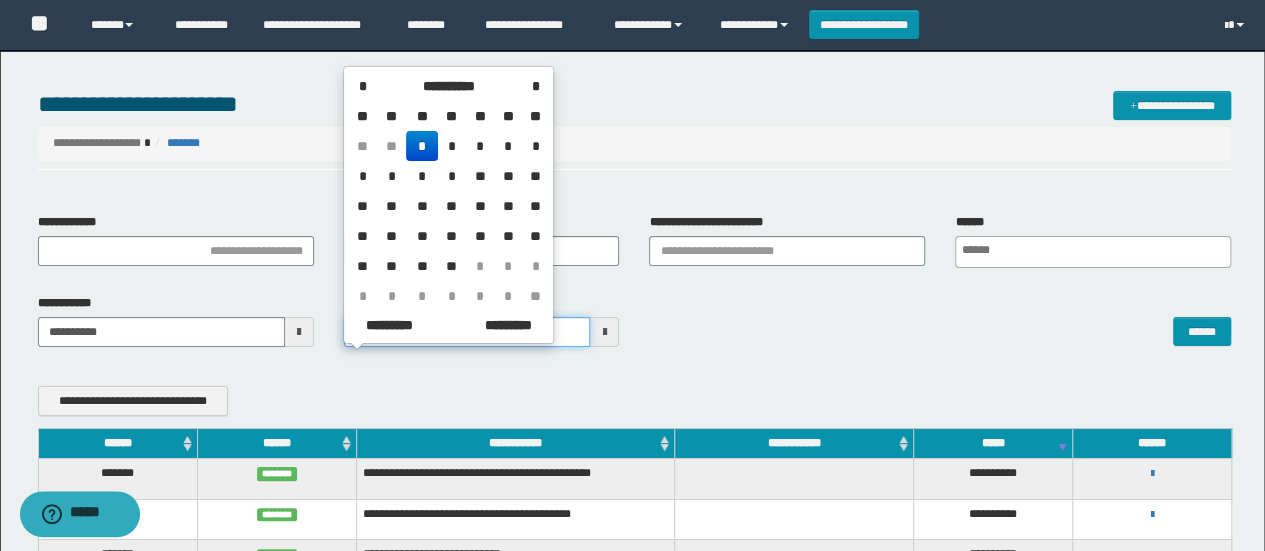 click on "**********" at bounding box center [632, 275] 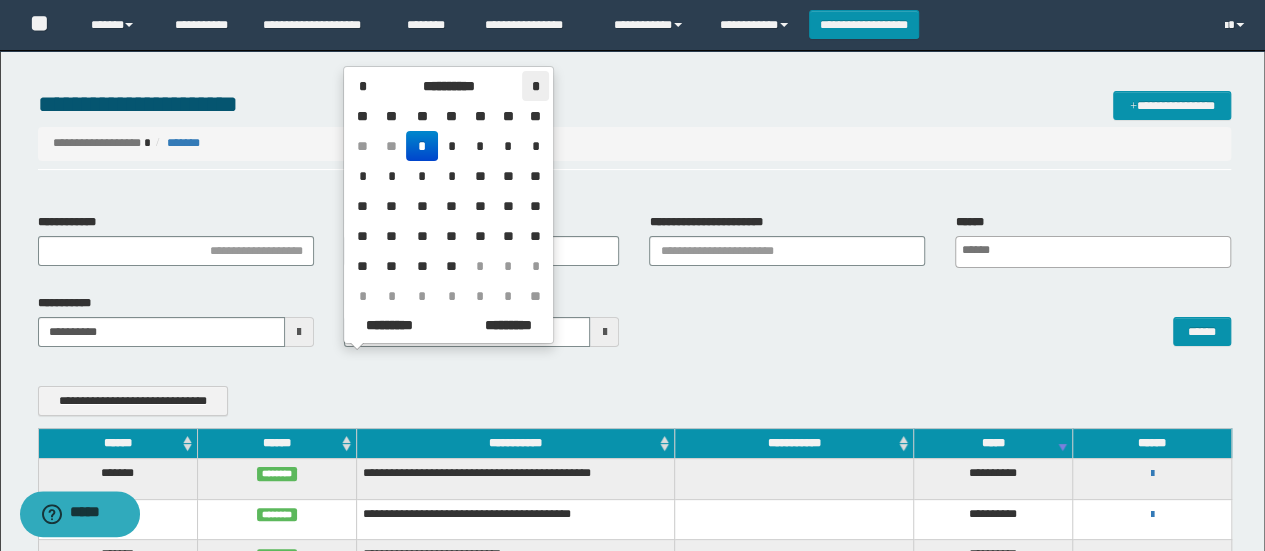 click on "*" at bounding box center (535, 86) 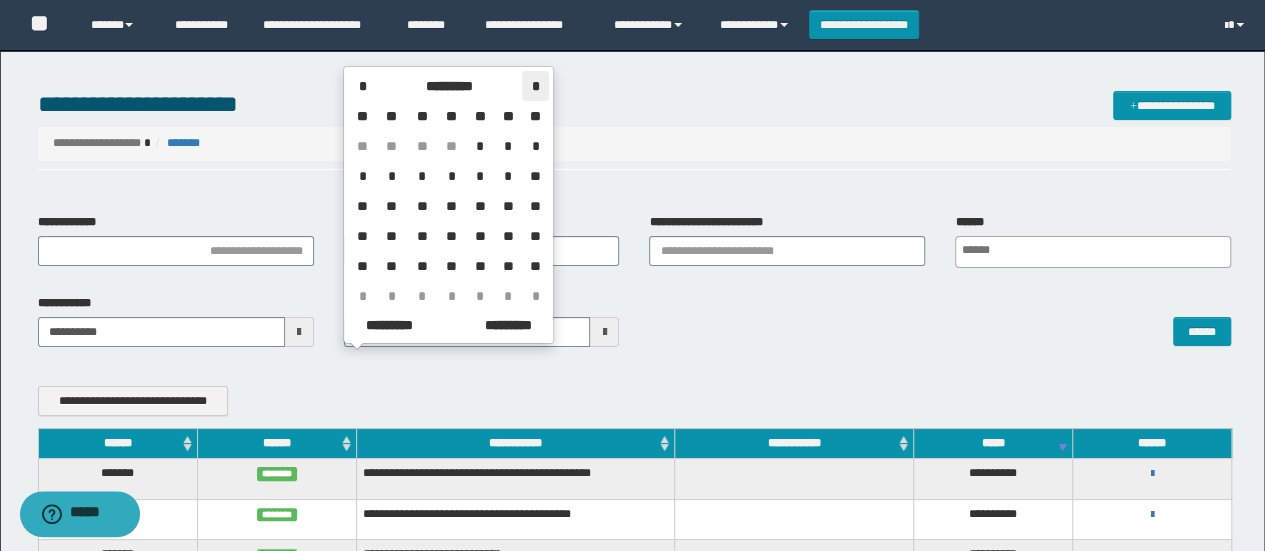click on "*" at bounding box center (535, 86) 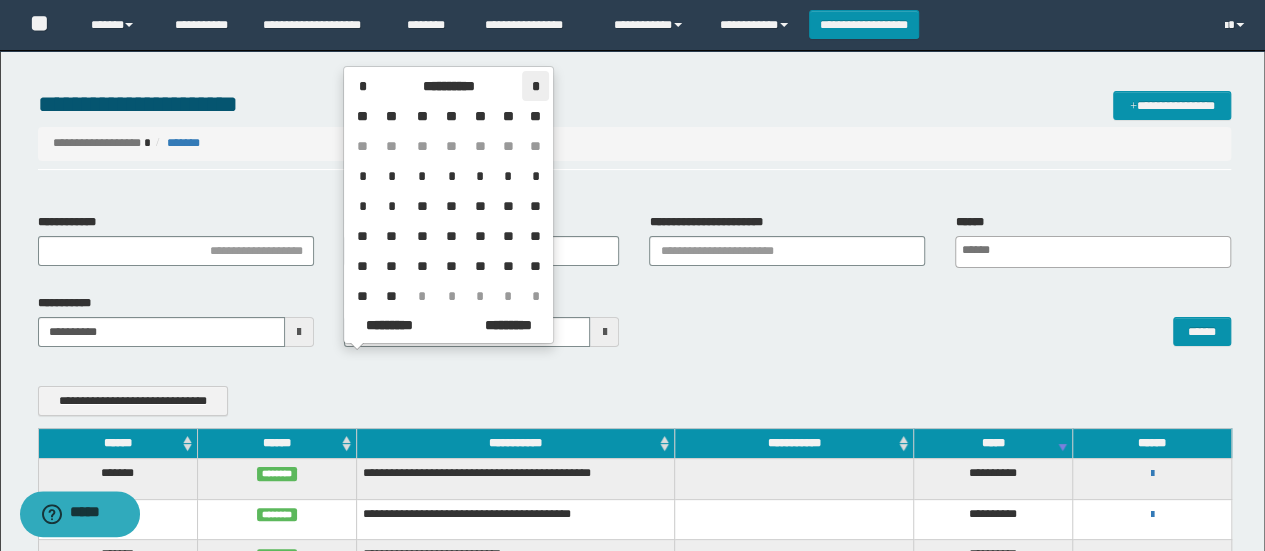 click on "*" at bounding box center [535, 86] 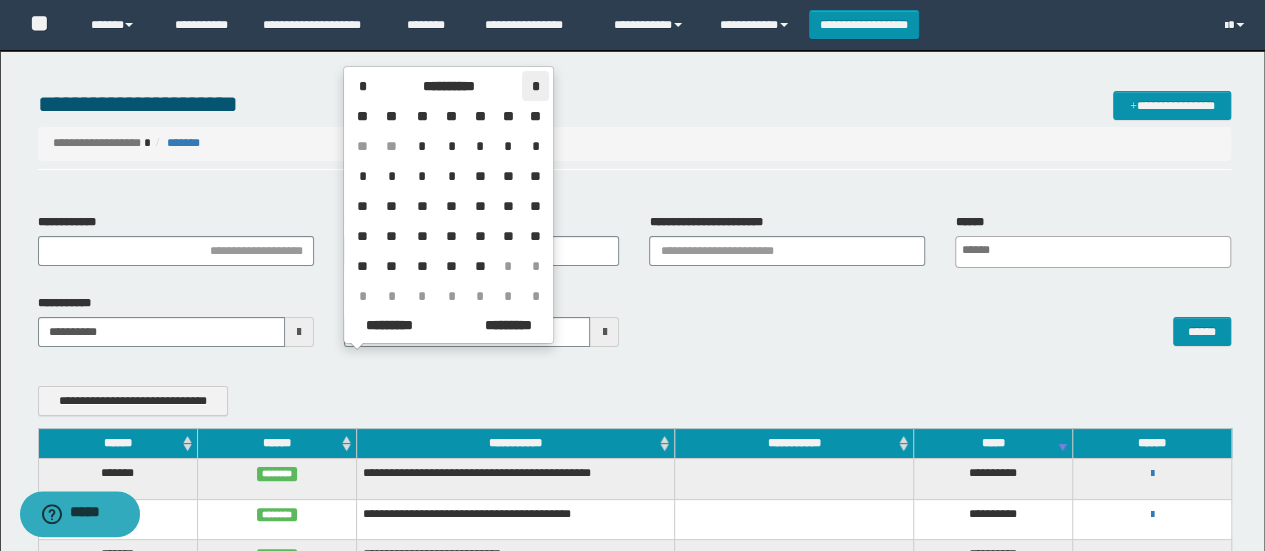 click on "*" at bounding box center (535, 86) 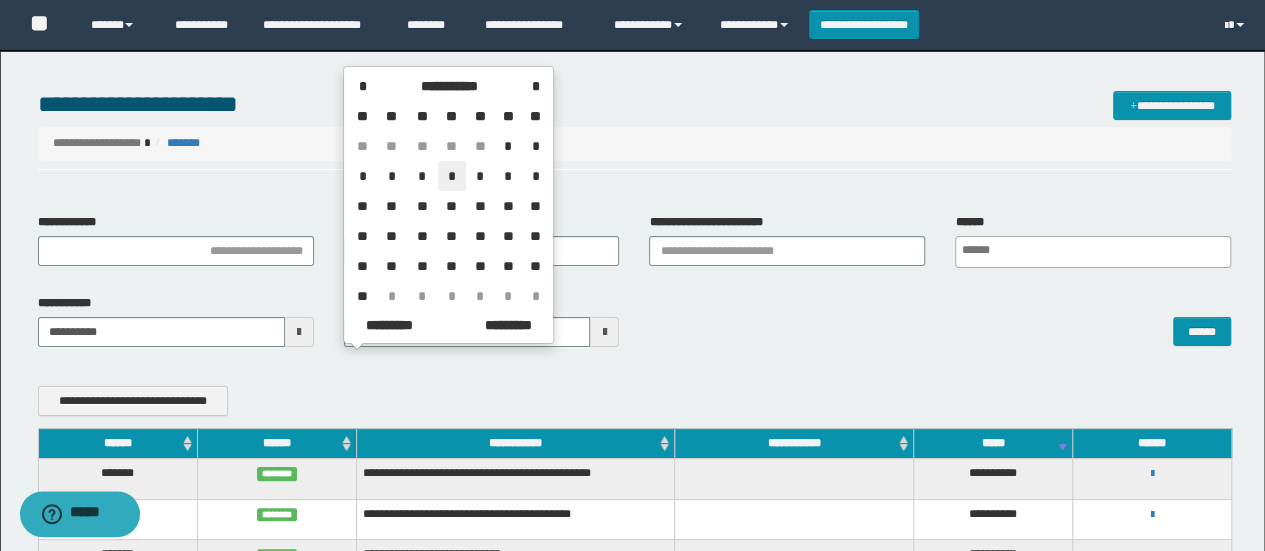 click on "*" at bounding box center (452, 176) 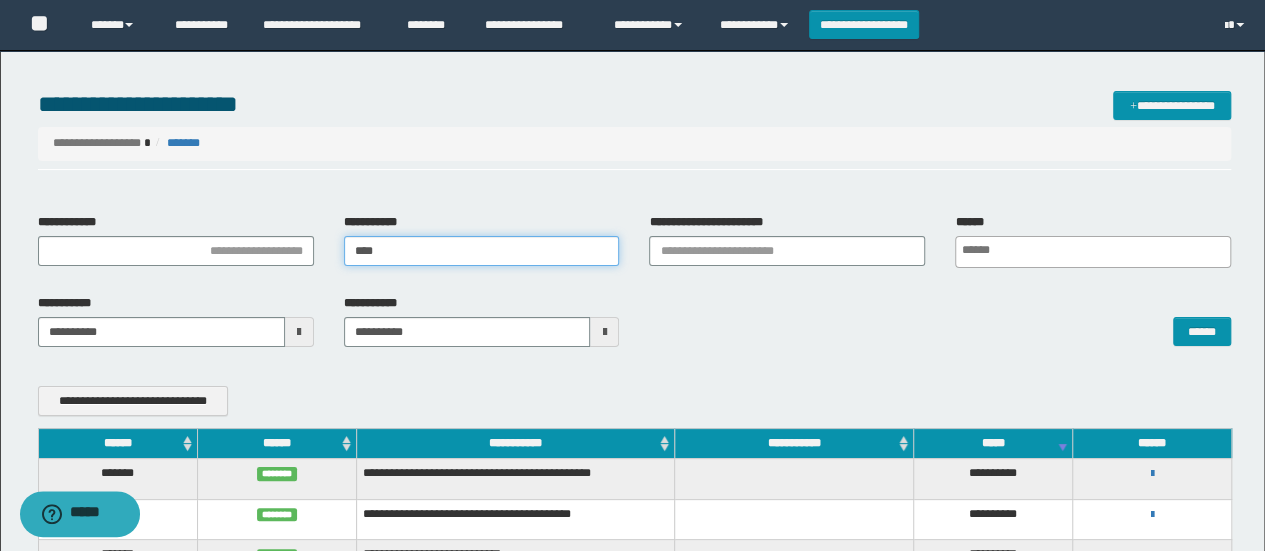click on "****" at bounding box center (482, 251) 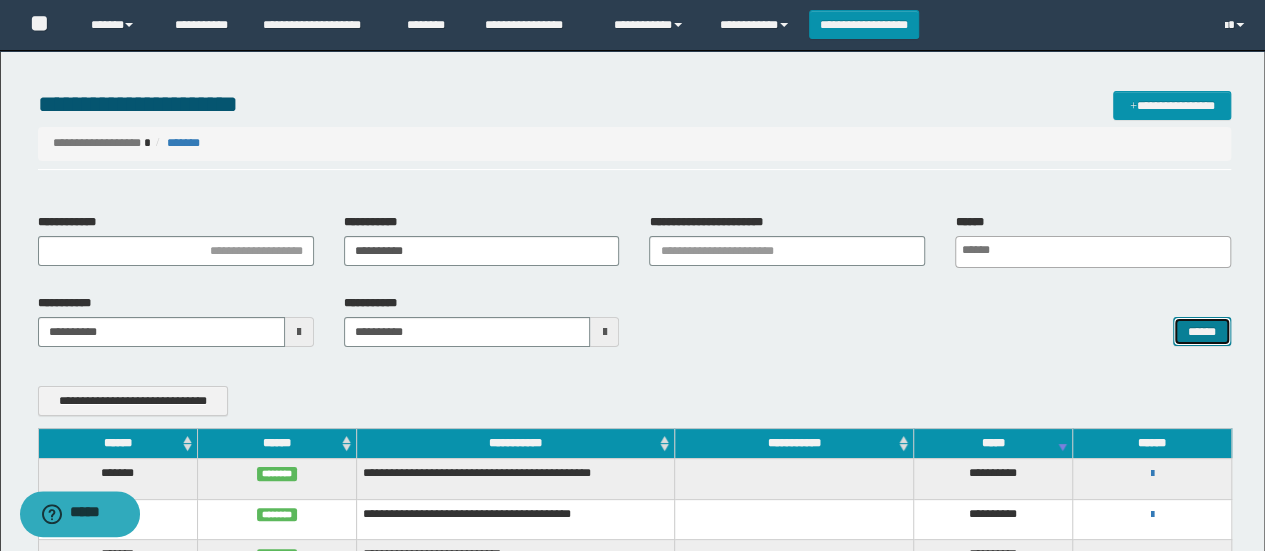 click on "******" at bounding box center [1202, 331] 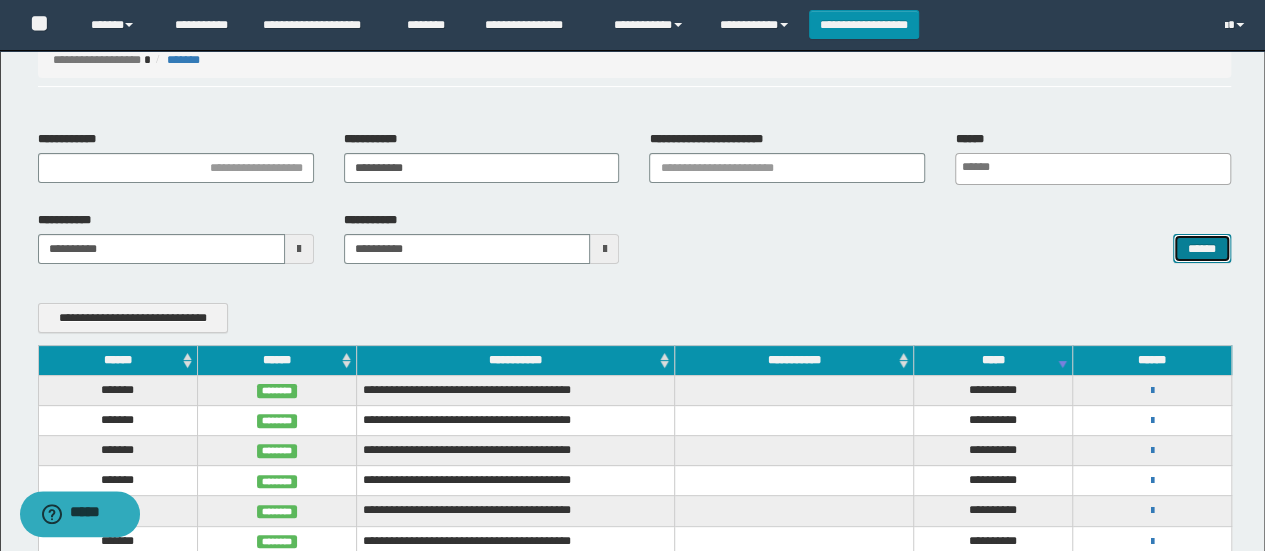 scroll, scrollTop: 0, scrollLeft: 0, axis: both 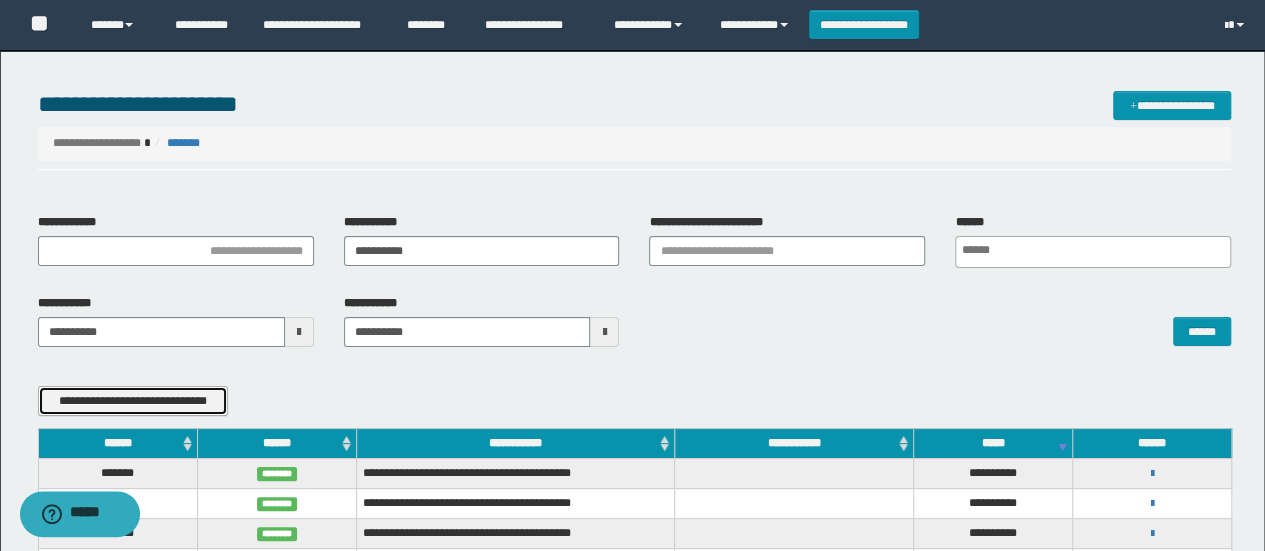click on "**********" at bounding box center (133, 400) 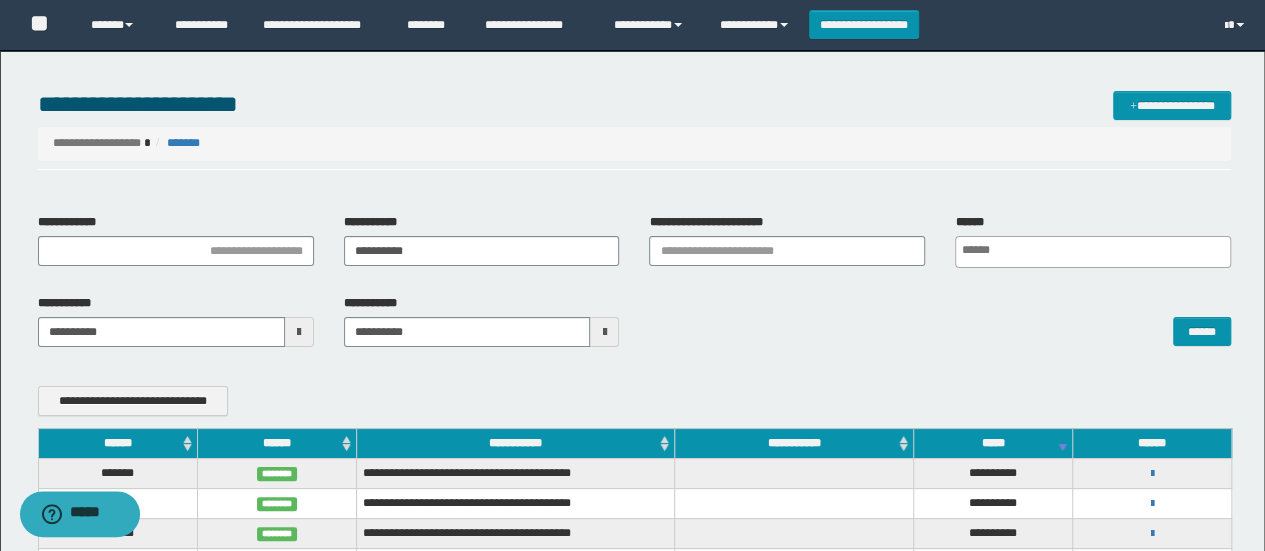 click at bounding box center (299, 332) 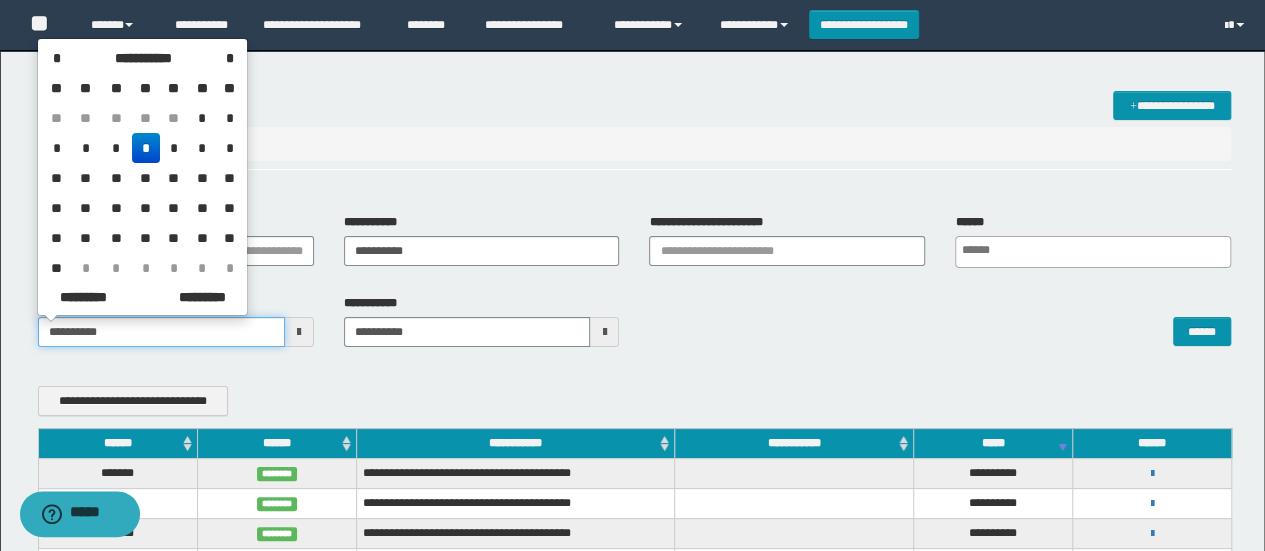 click on "**********" at bounding box center [161, 332] 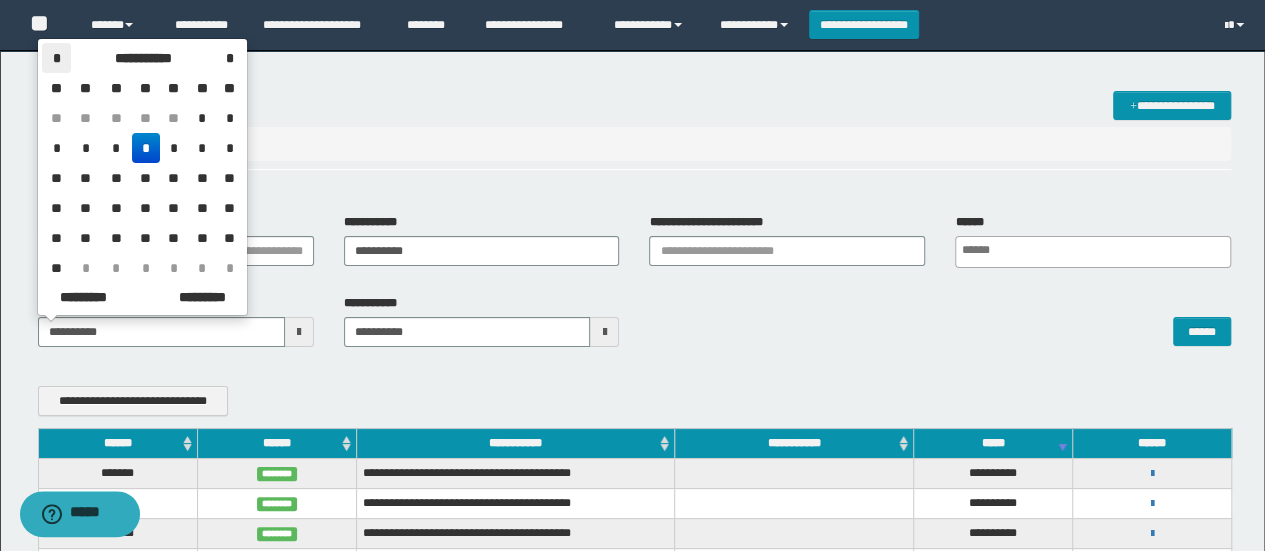 click on "*" at bounding box center [56, 58] 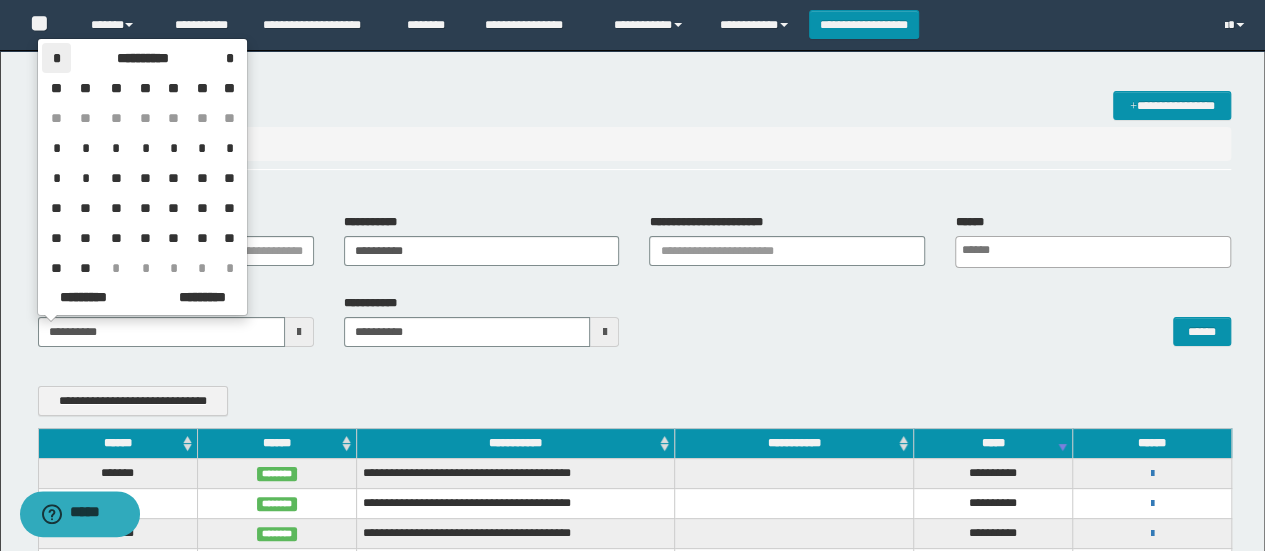 click on "*" at bounding box center (56, 58) 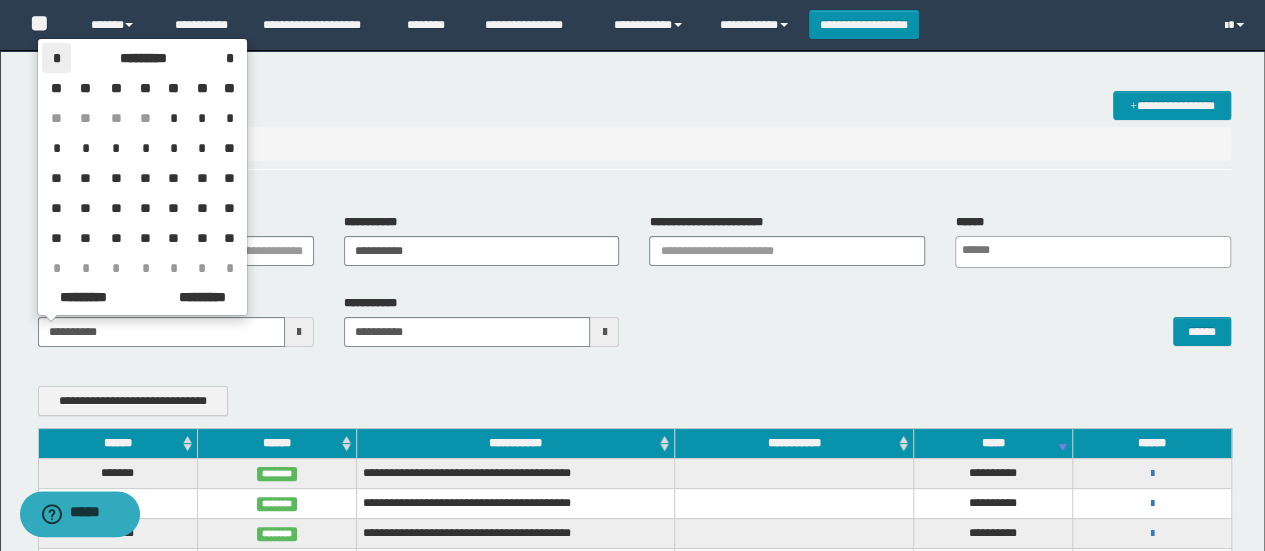 click on "*" at bounding box center [56, 58] 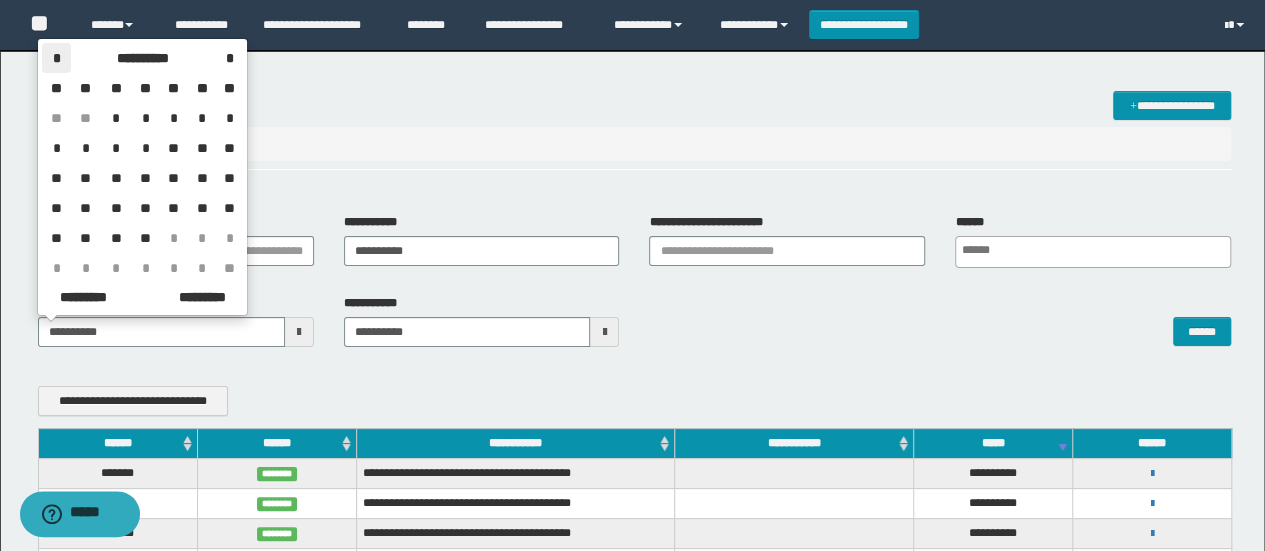click on "*" at bounding box center [56, 58] 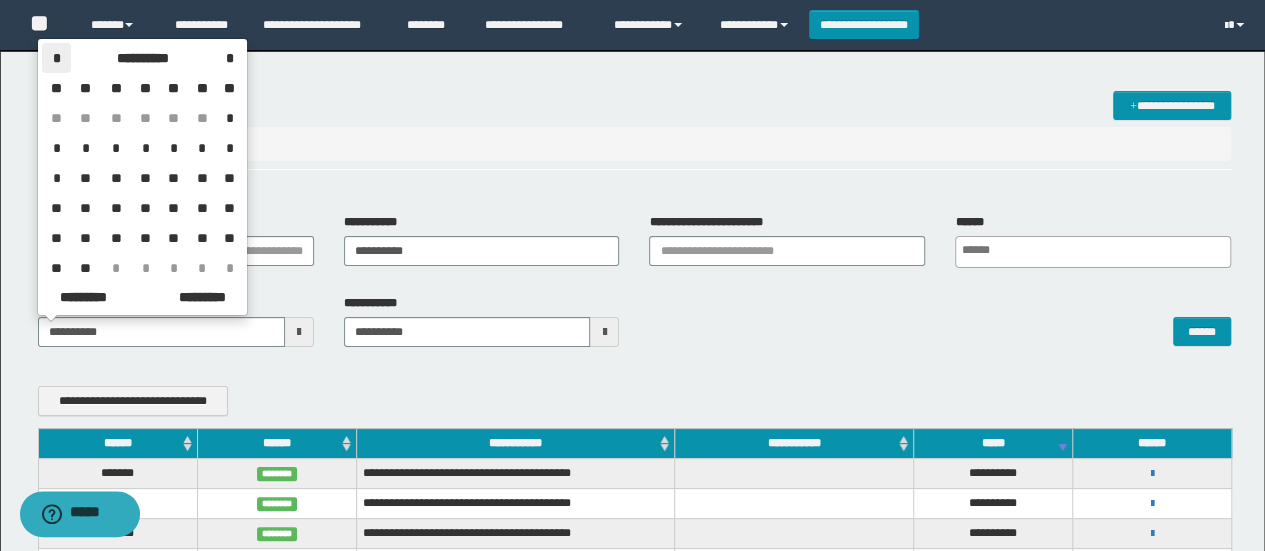 click on "*" at bounding box center [56, 58] 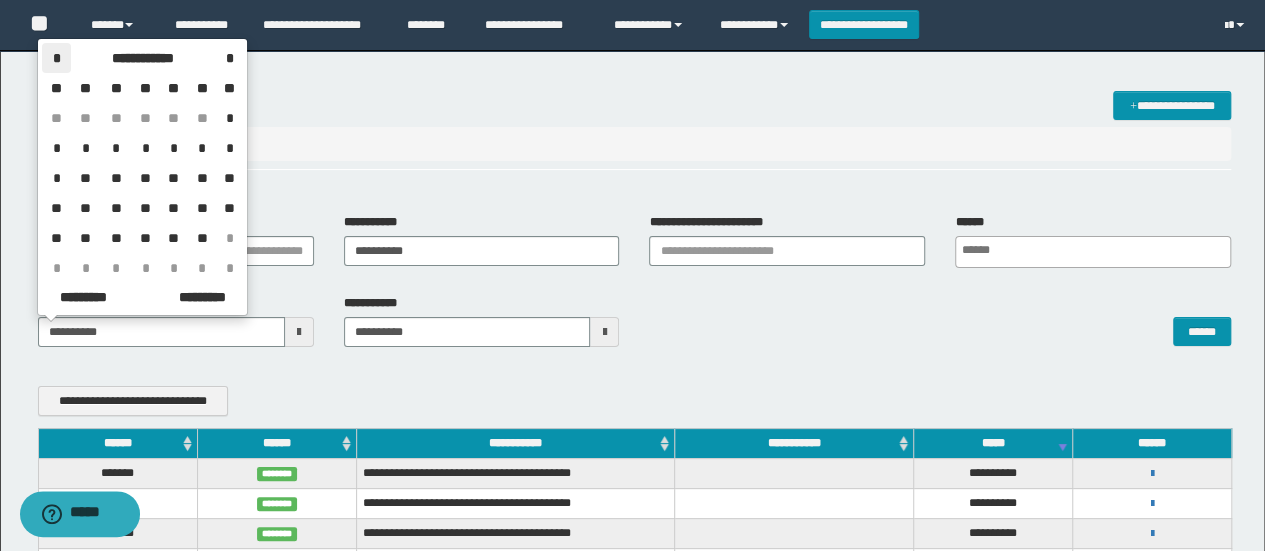 click on "*" at bounding box center [56, 58] 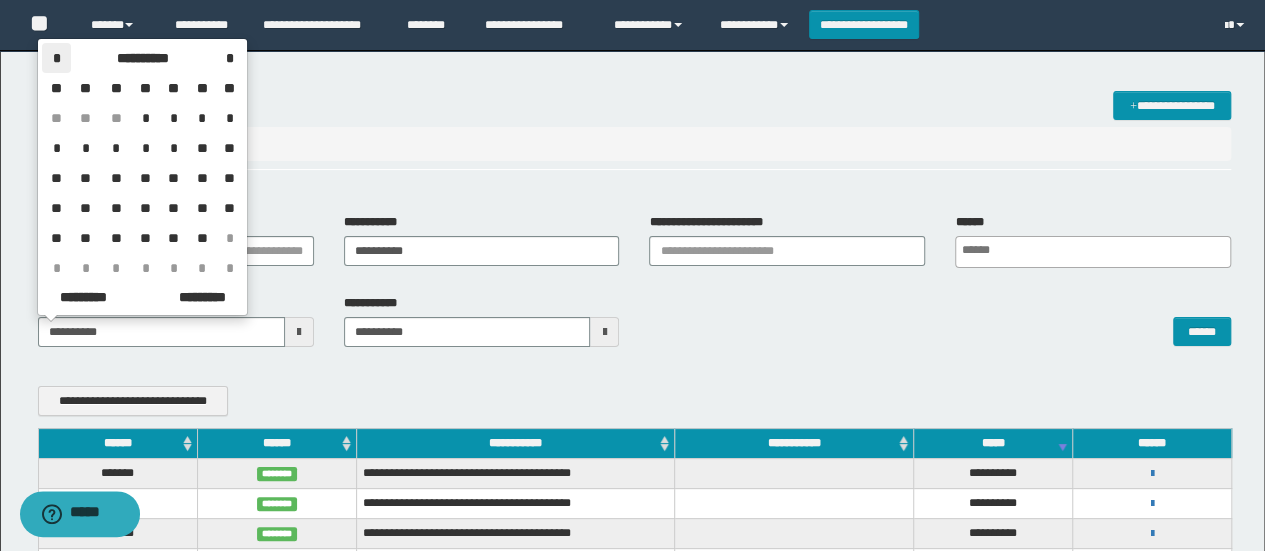 click on "*" at bounding box center (56, 58) 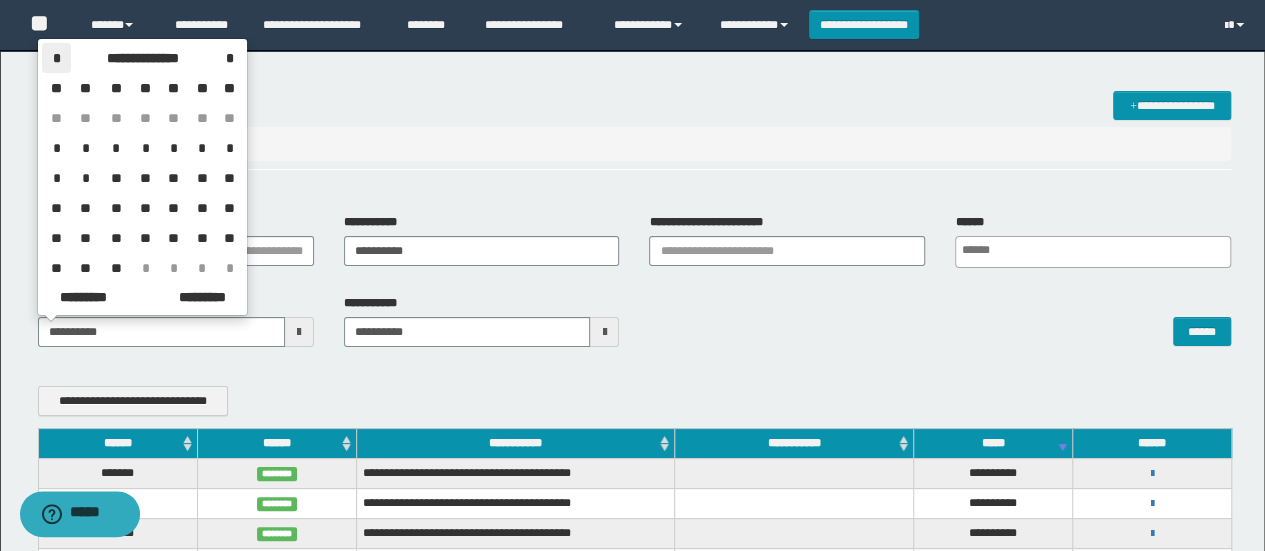 click on "*" at bounding box center (56, 58) 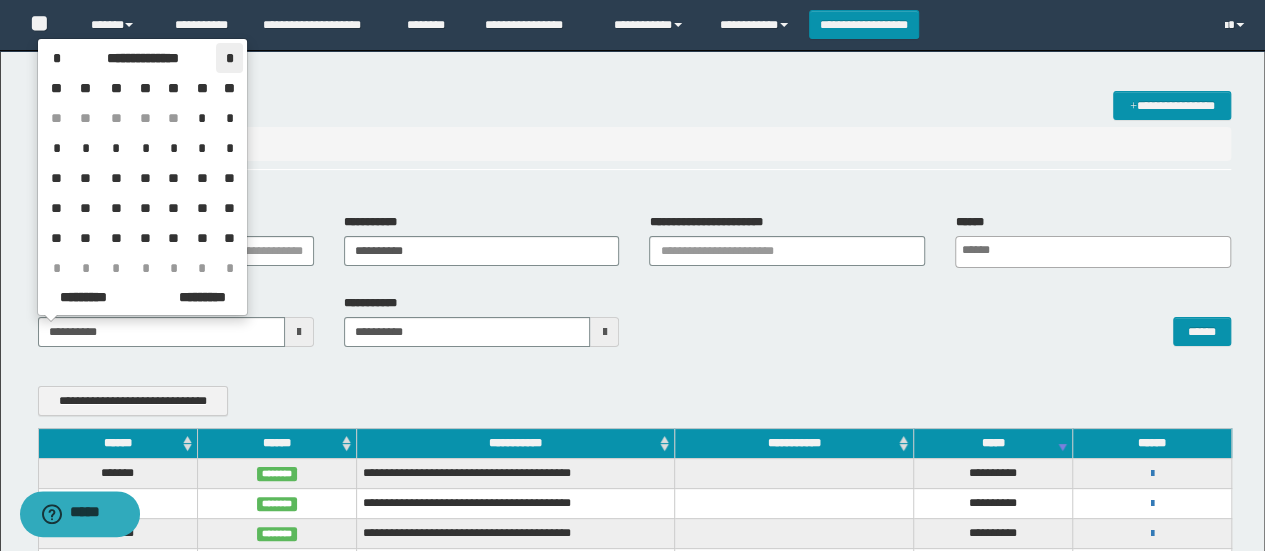 click on "*" at bounding box center (229, 58) 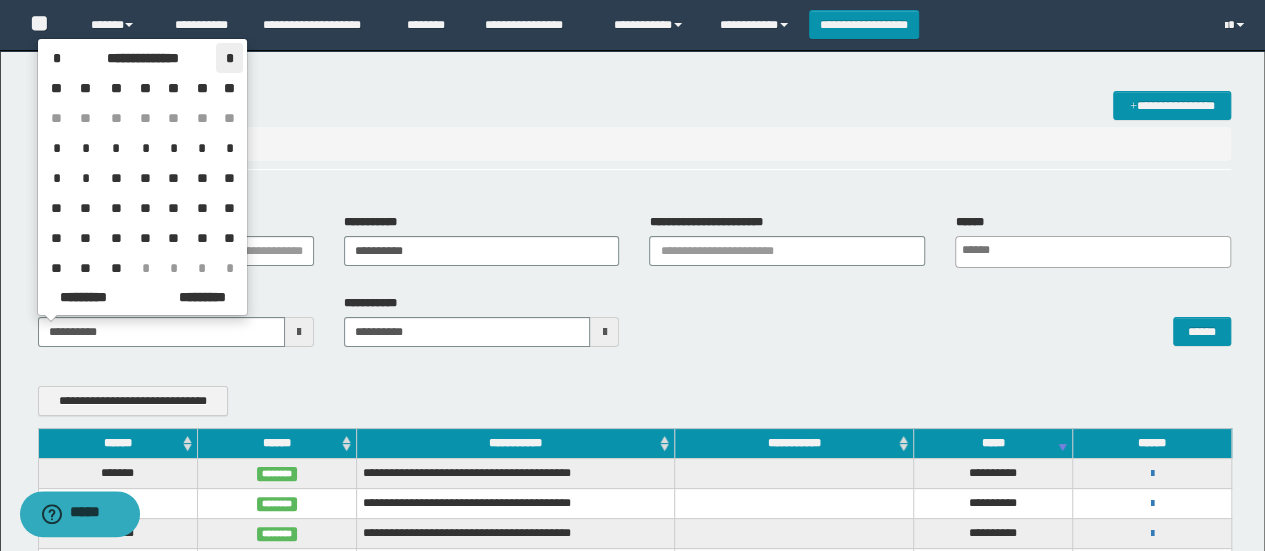 click on "*" at bounding box center [229, 58] 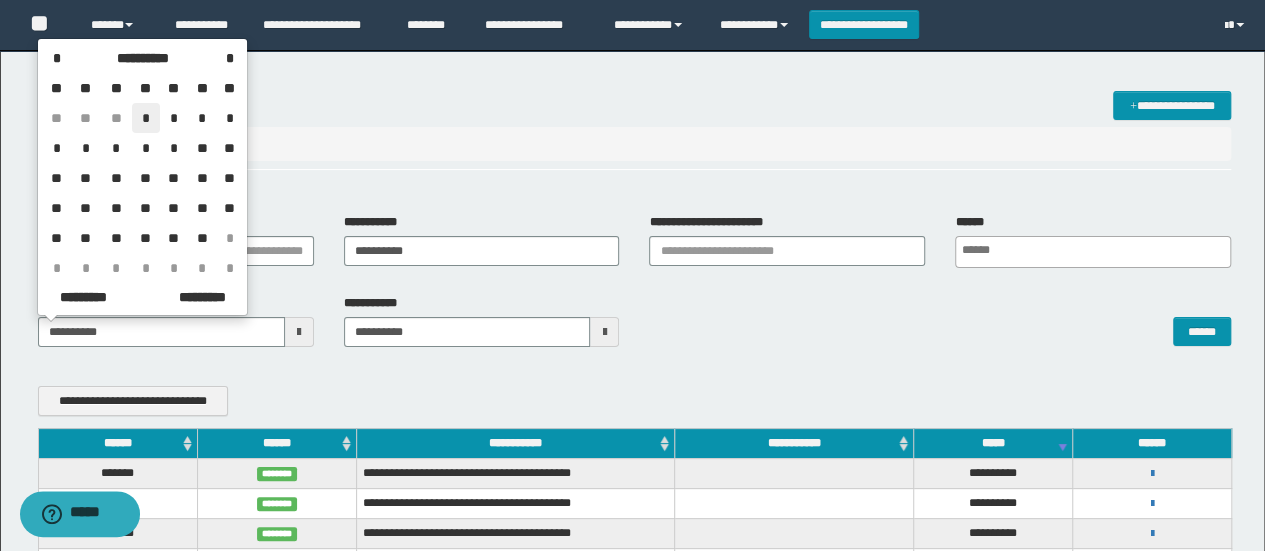 click on "*" at bounding box center (146, 118) 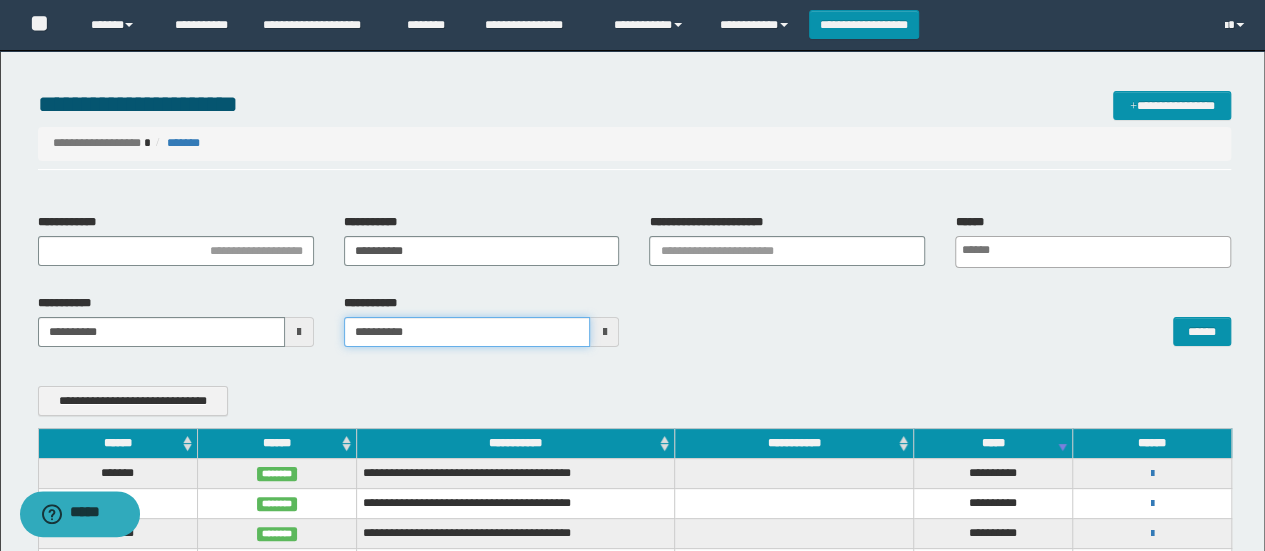 click on "**********" at bounding box center (467, 332) 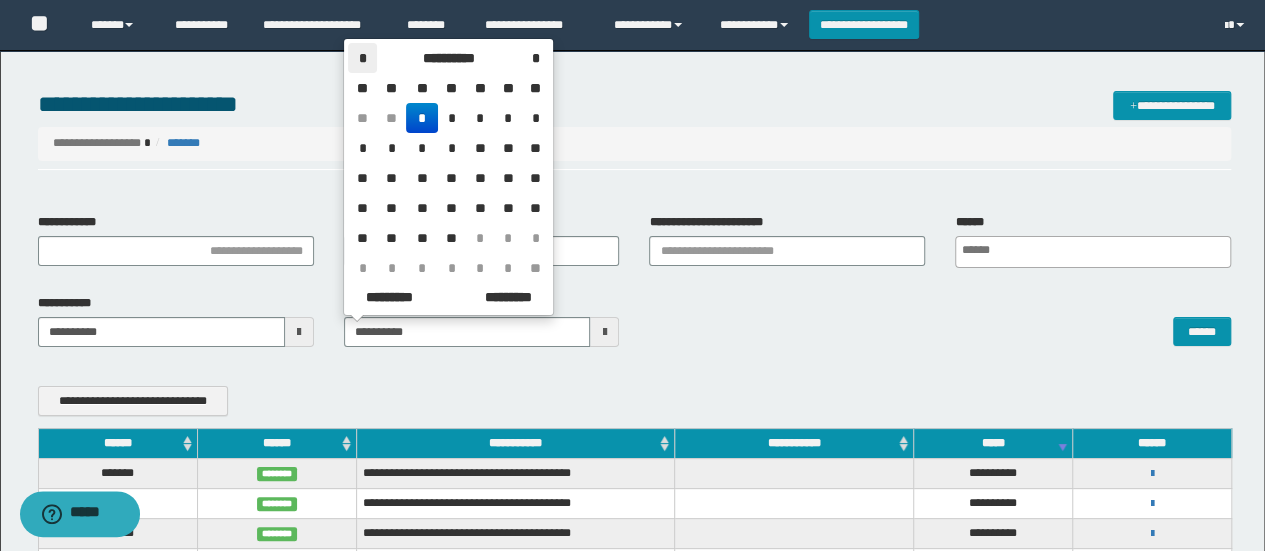 click on "*" at bounding box center [362, 58] 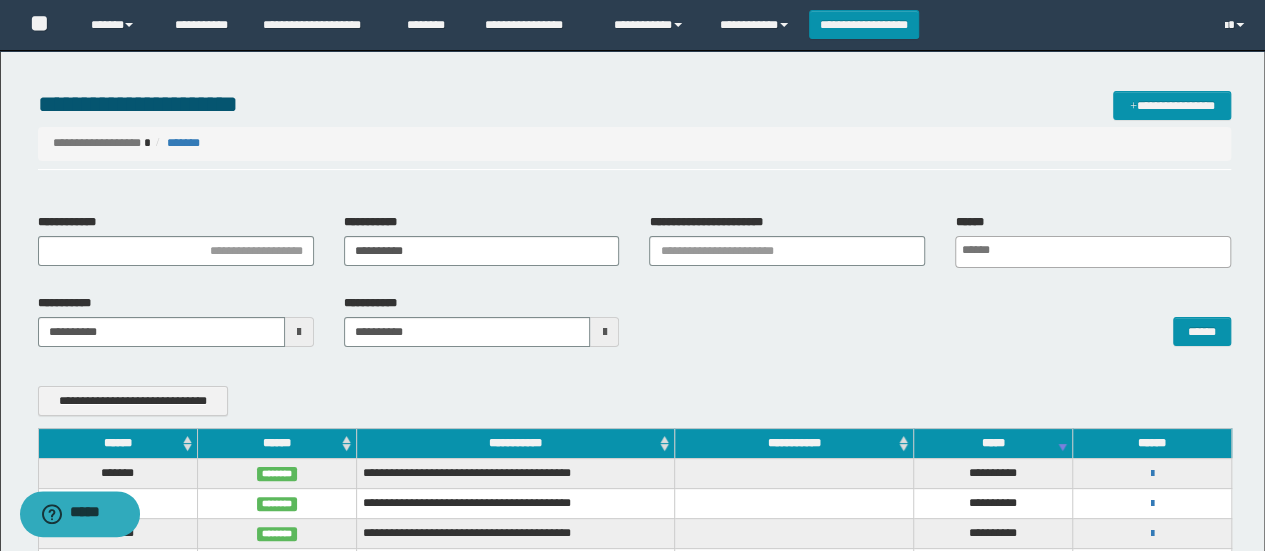 click on "**********" at bounding box center [635, 104] 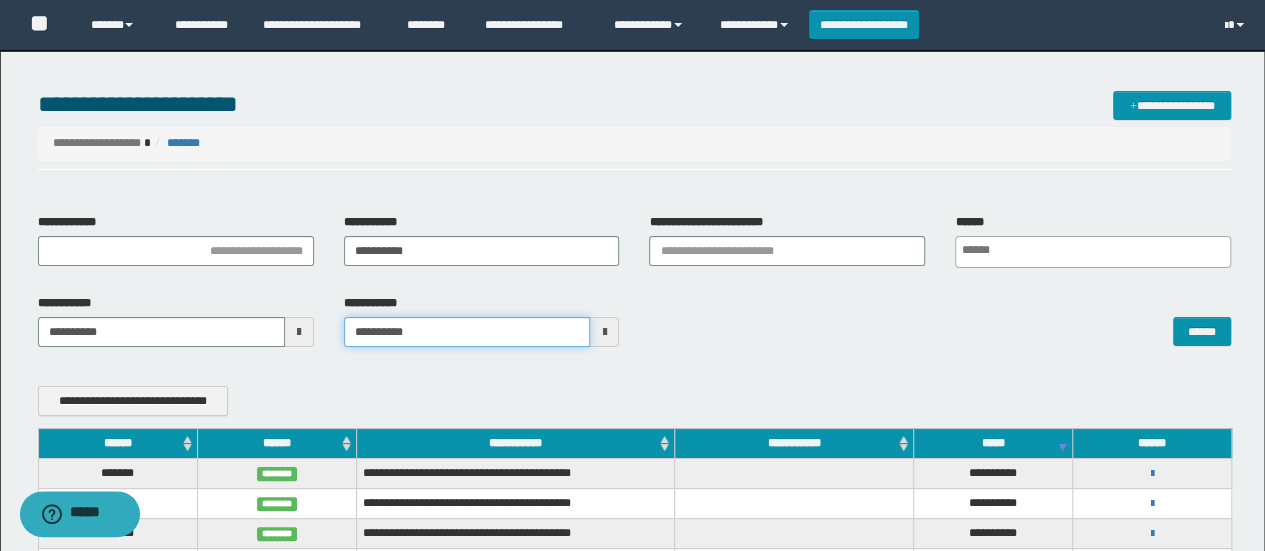 click on "**********" at bounding box center (467, 332) 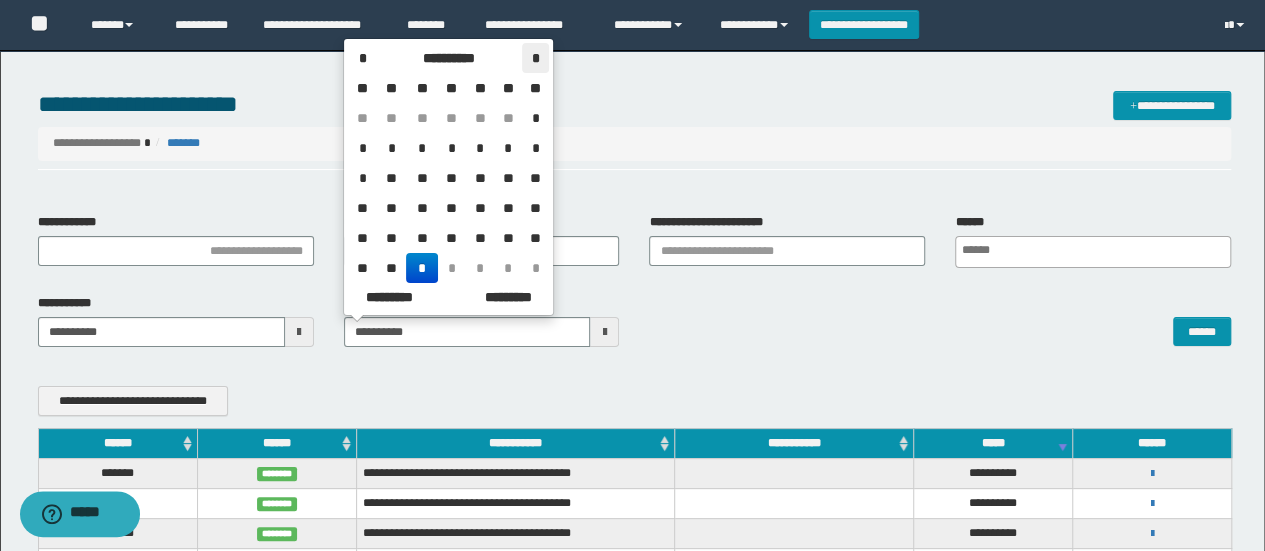 click on "*" at bounding box center [535, 58] 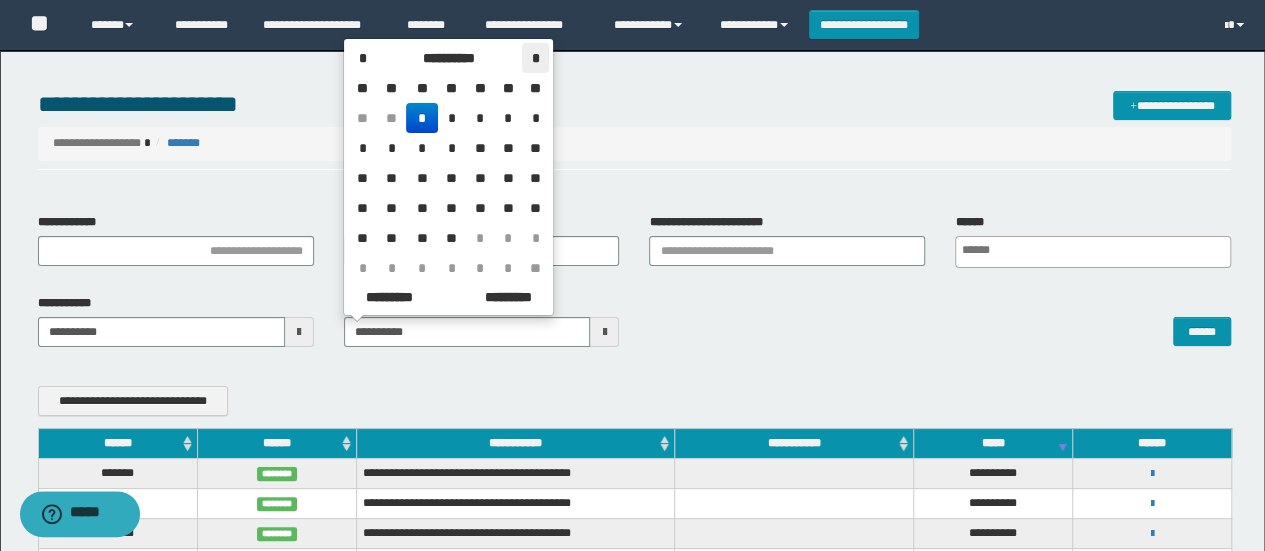 click on "*" at bounding box center [535, 58] 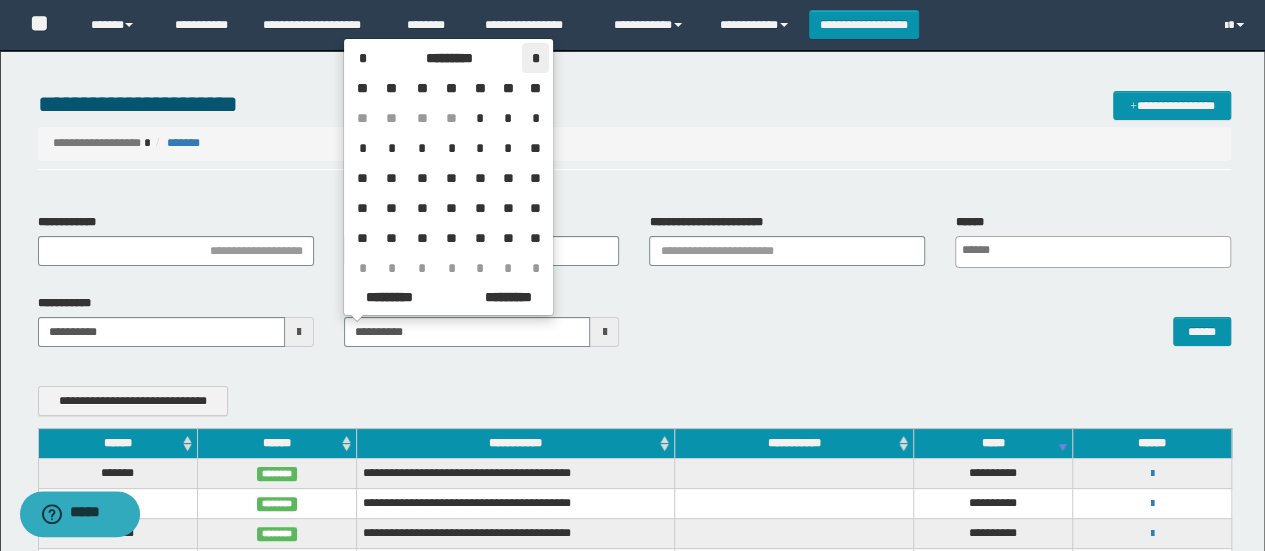 click on "*" at bounding box center (535, 58) 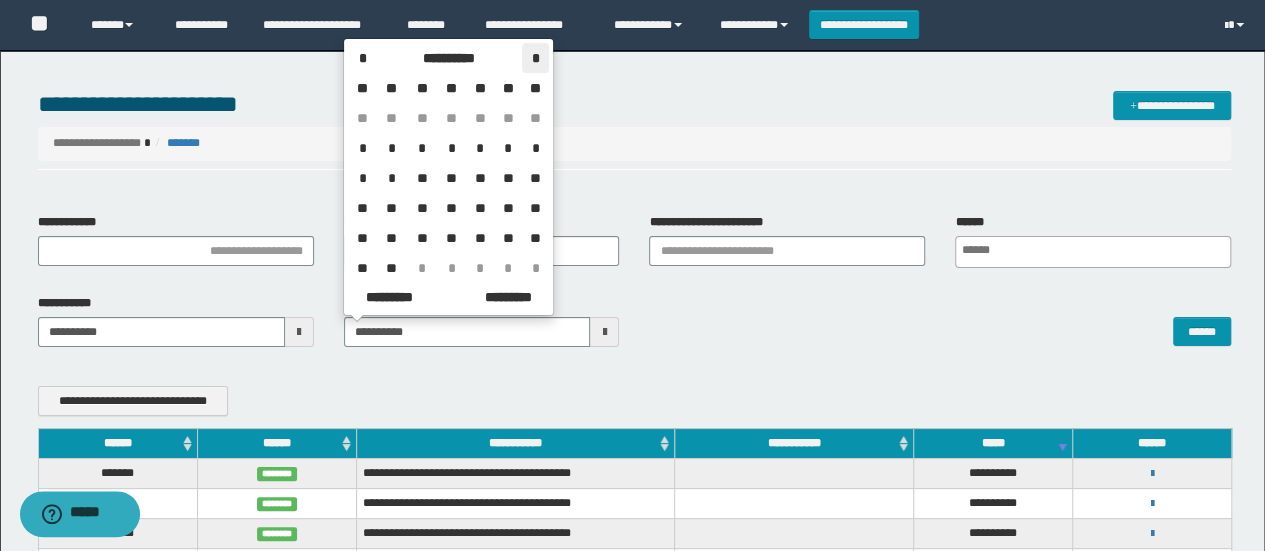 click on "*" at bounding box center (535, 58) 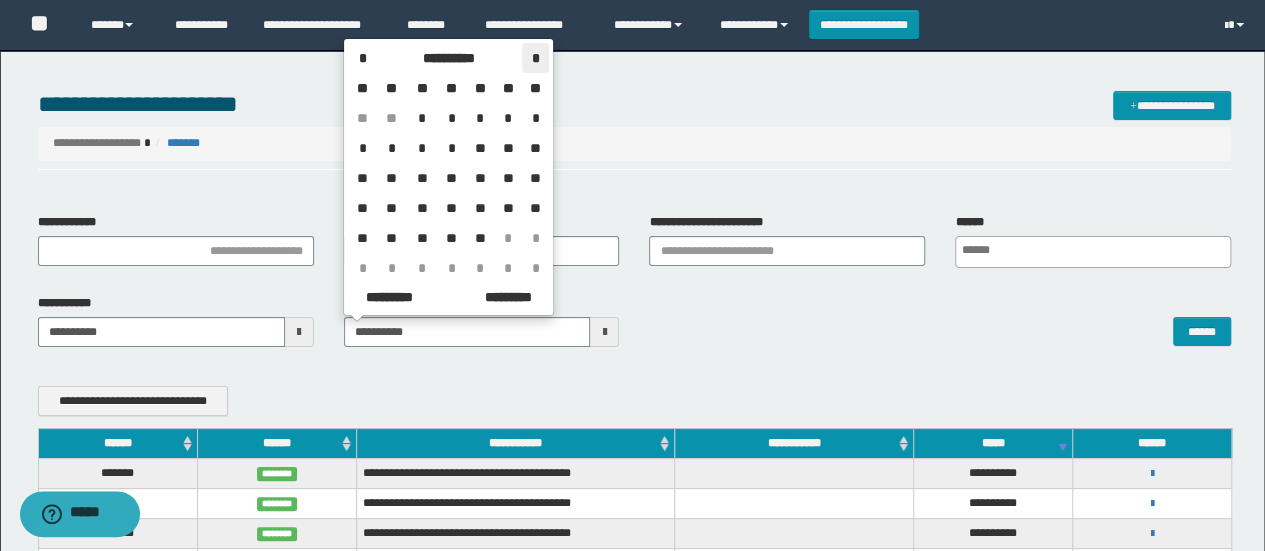 click on "*" at bounding box center [535, 58] 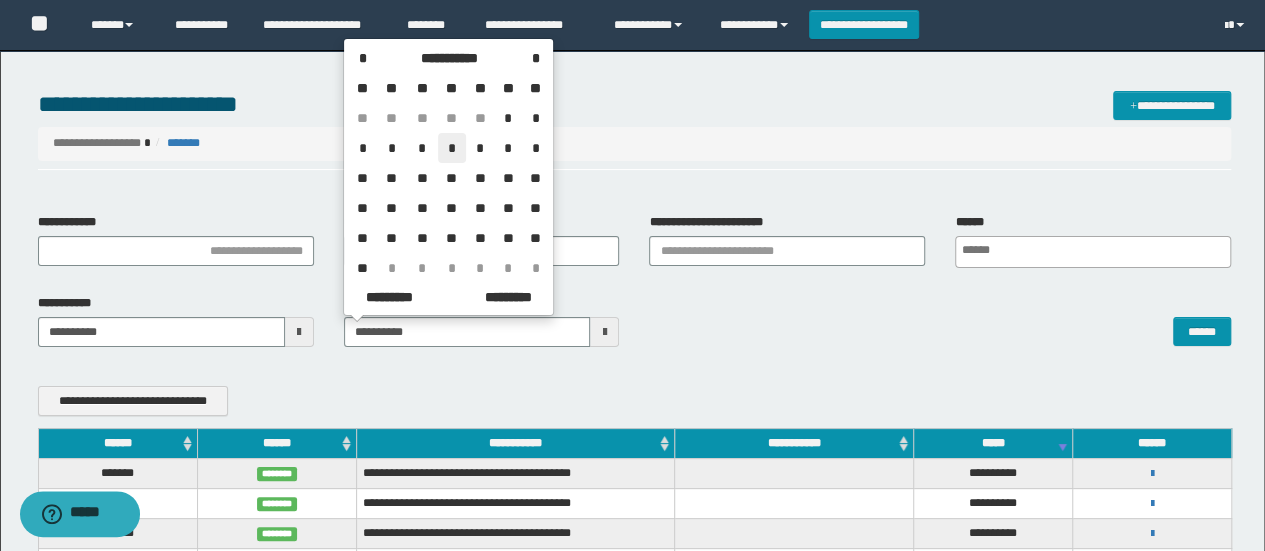 click on "*" at bounding box center (452, 148) 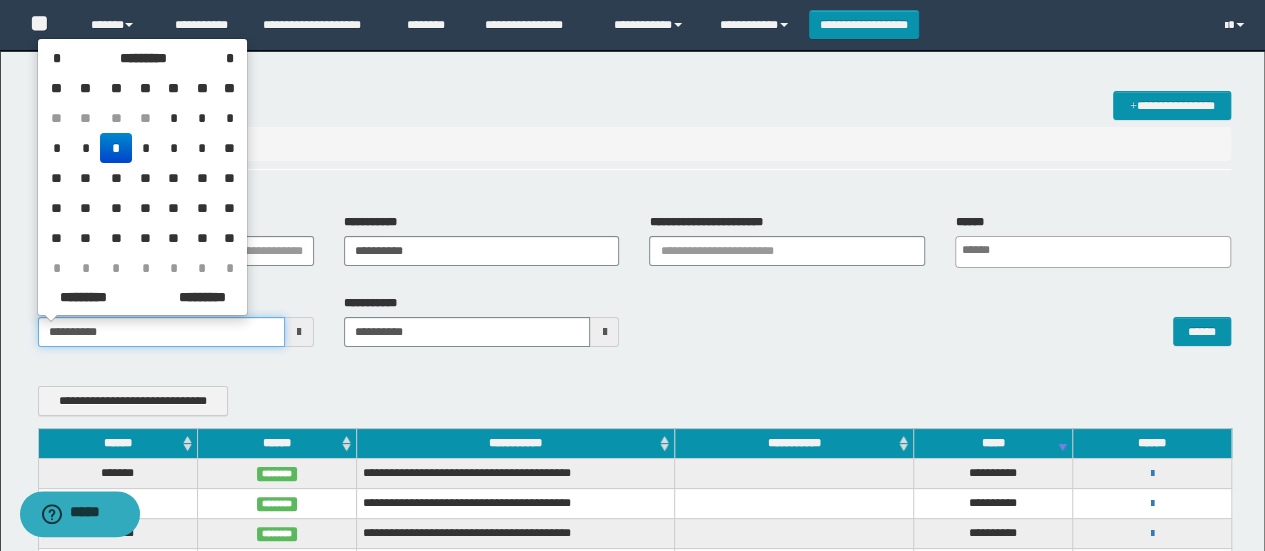 click on "**********" at bounding box center (161, 332) 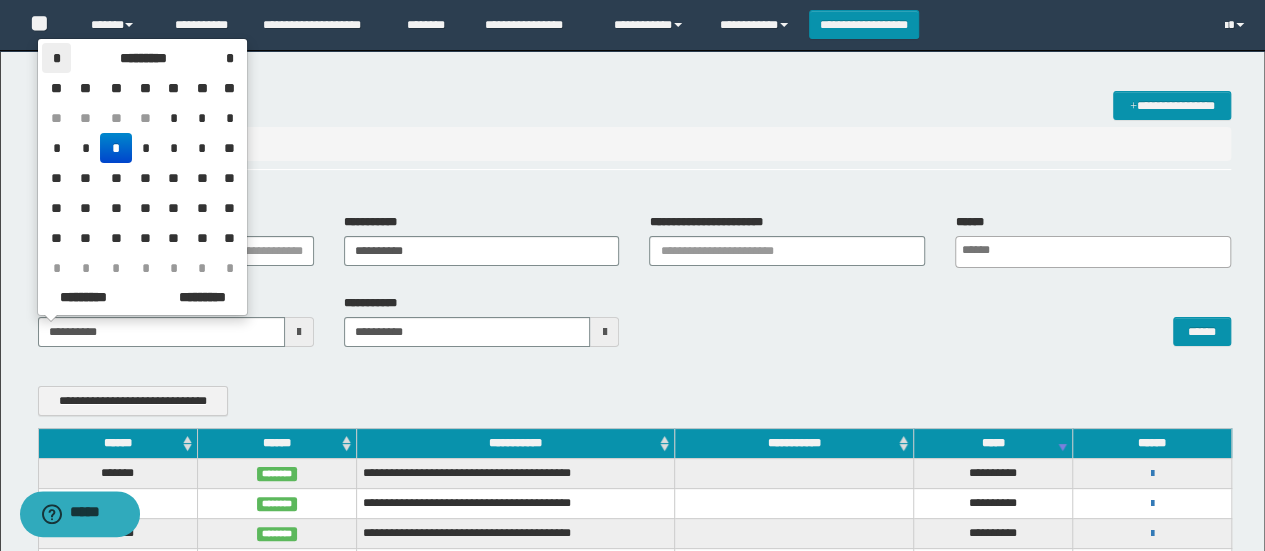 click on "*" at bounding box center (56, 58) 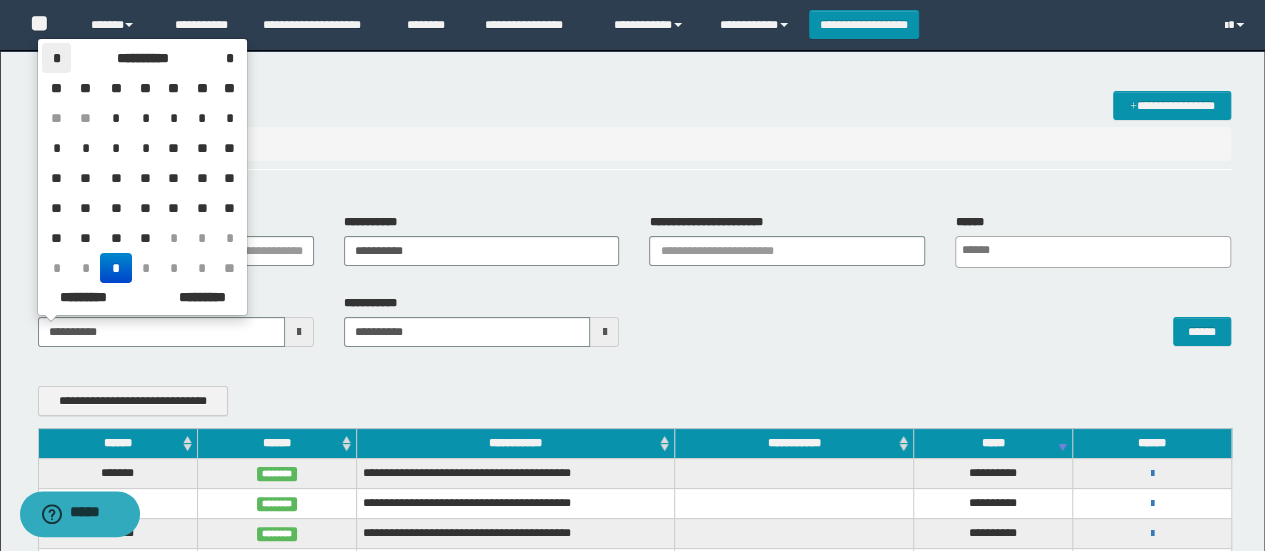 click on "*" at bounding box center [56, 58] 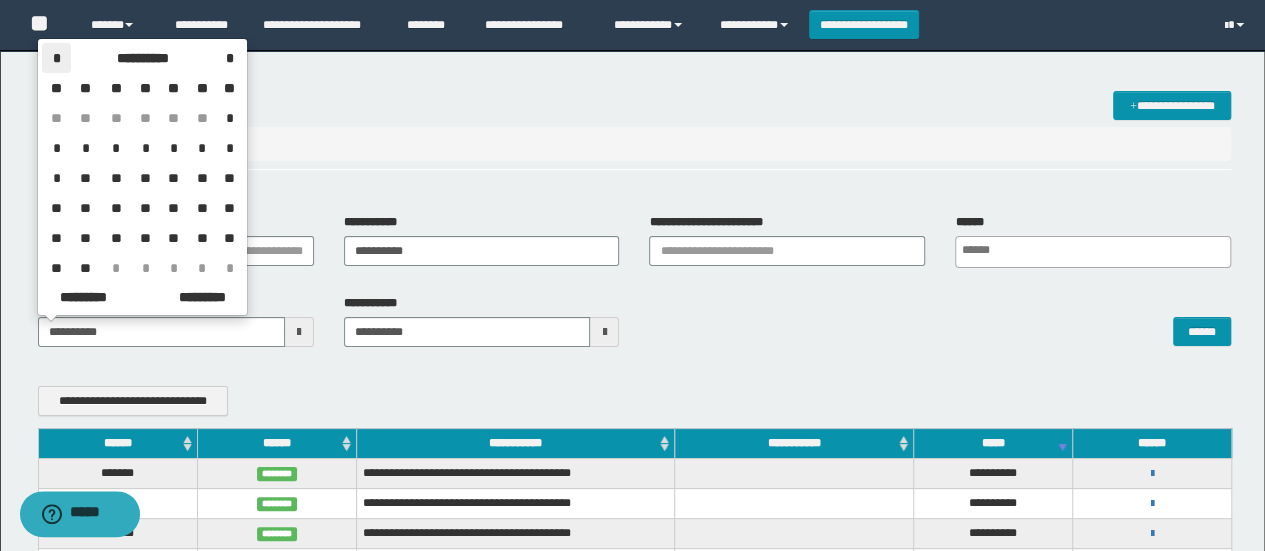click on "*" at bounding box center [56, 58] 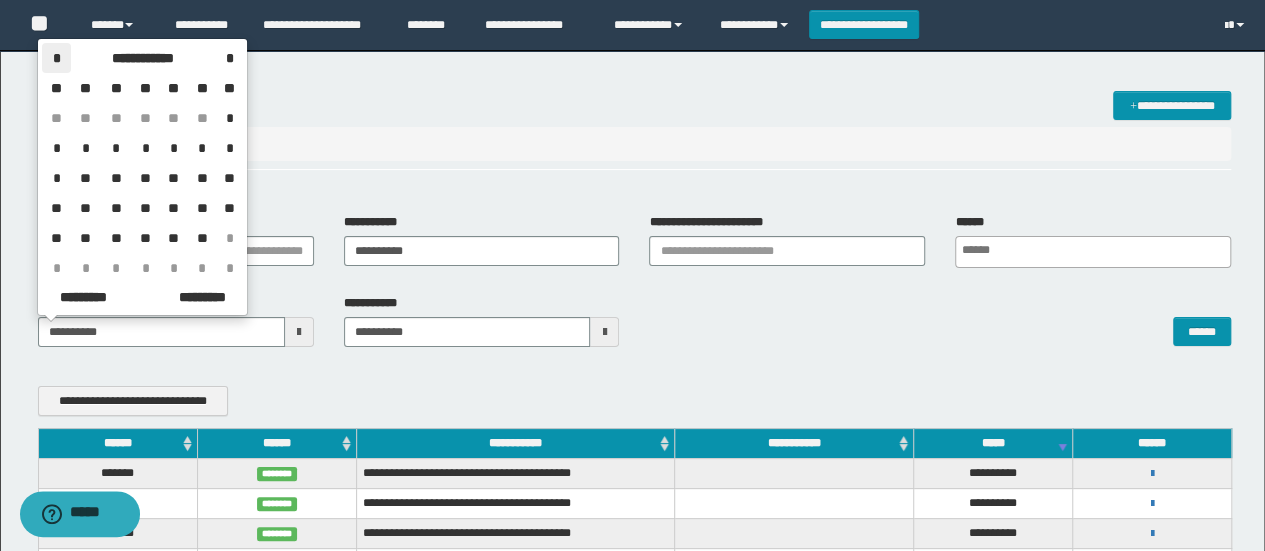 click on "*" at bounding box center [56, 58] 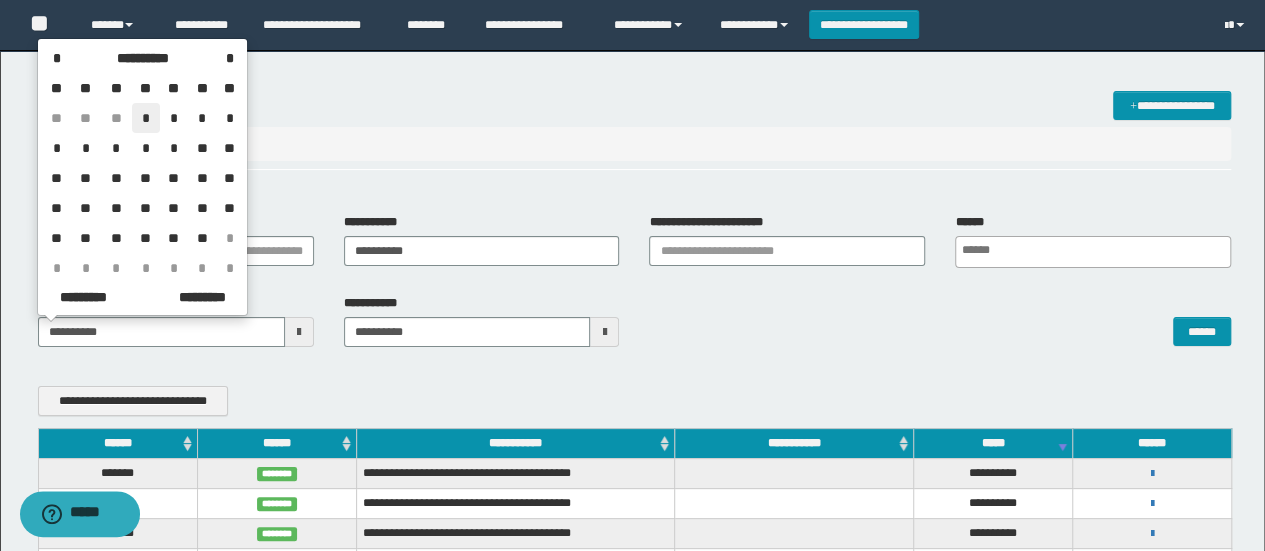 click on "*" at bounding box center [146, 118] 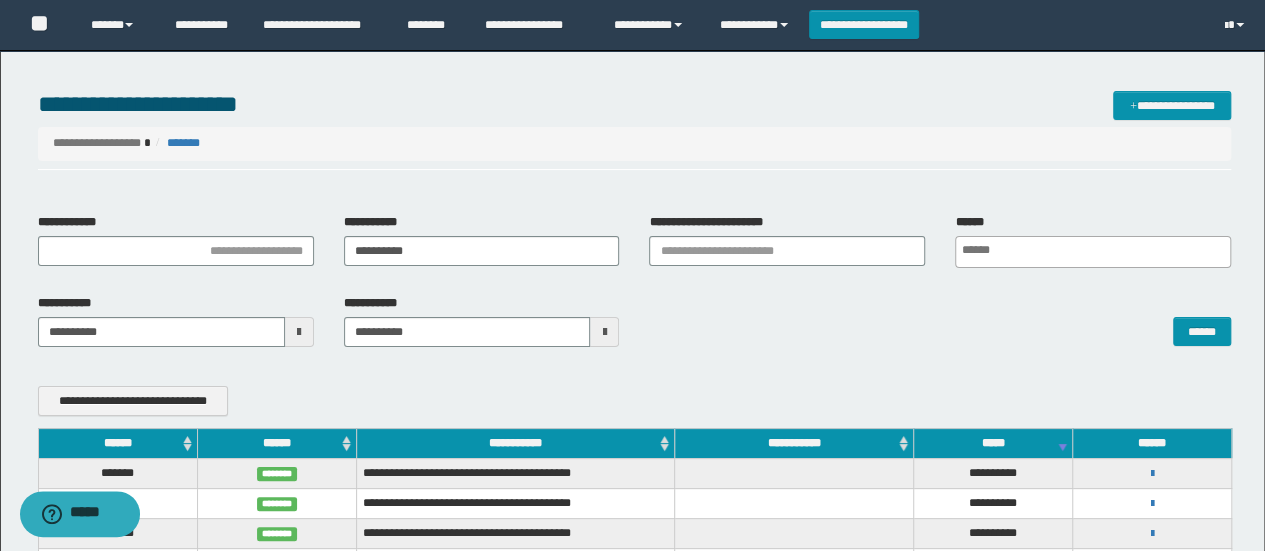 click at bounding box center [604, 332] 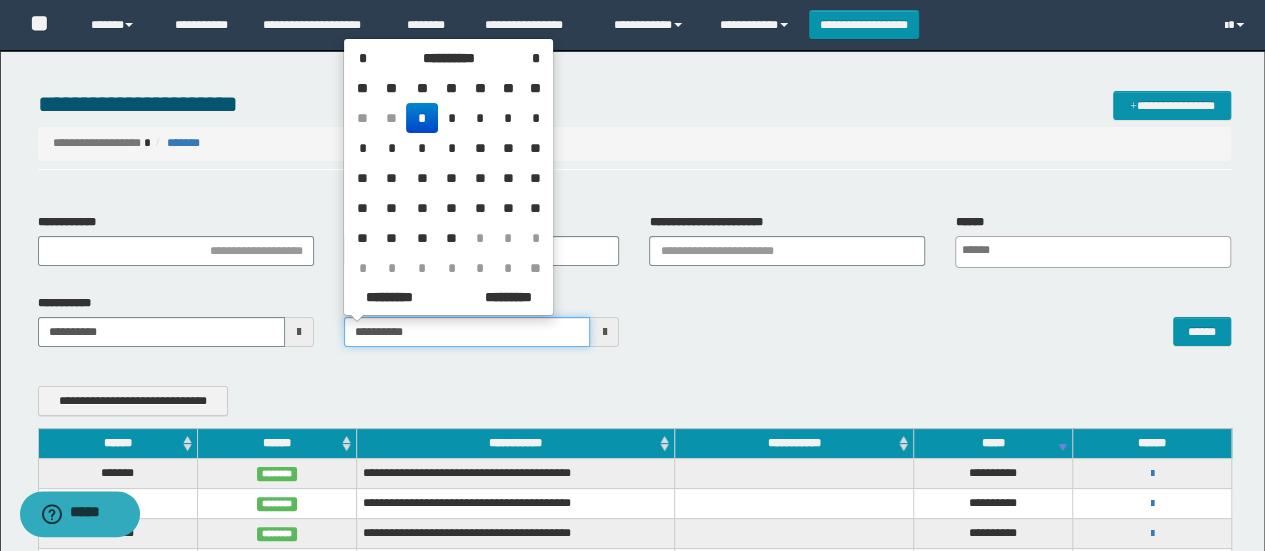 click on "**********" at bounding box center (467, 332) 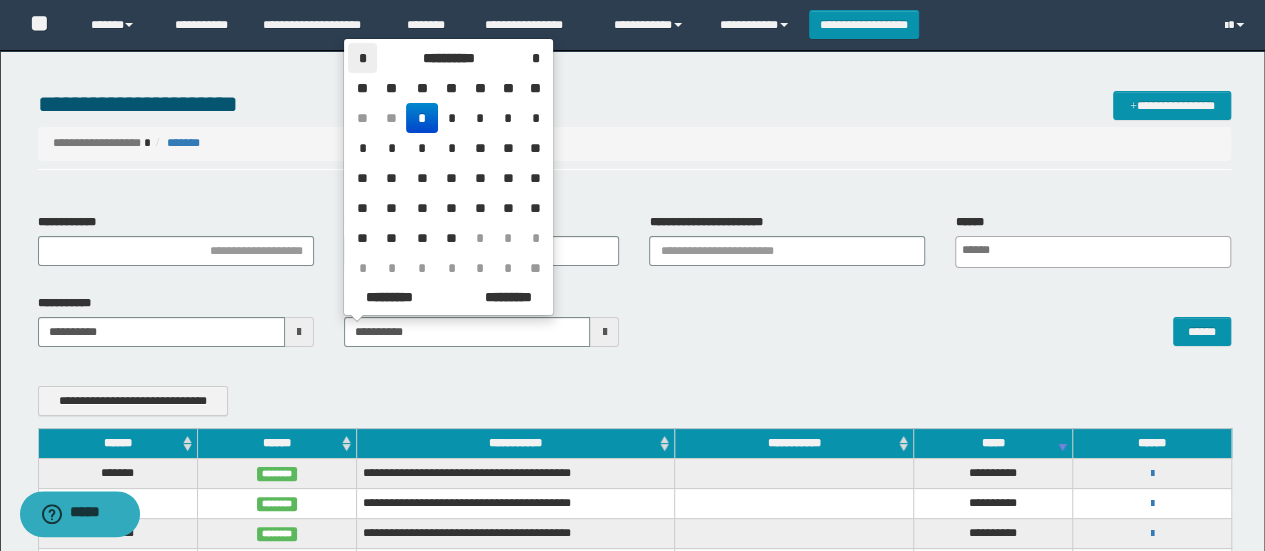 click on "*" at bounding box center [362, 58] 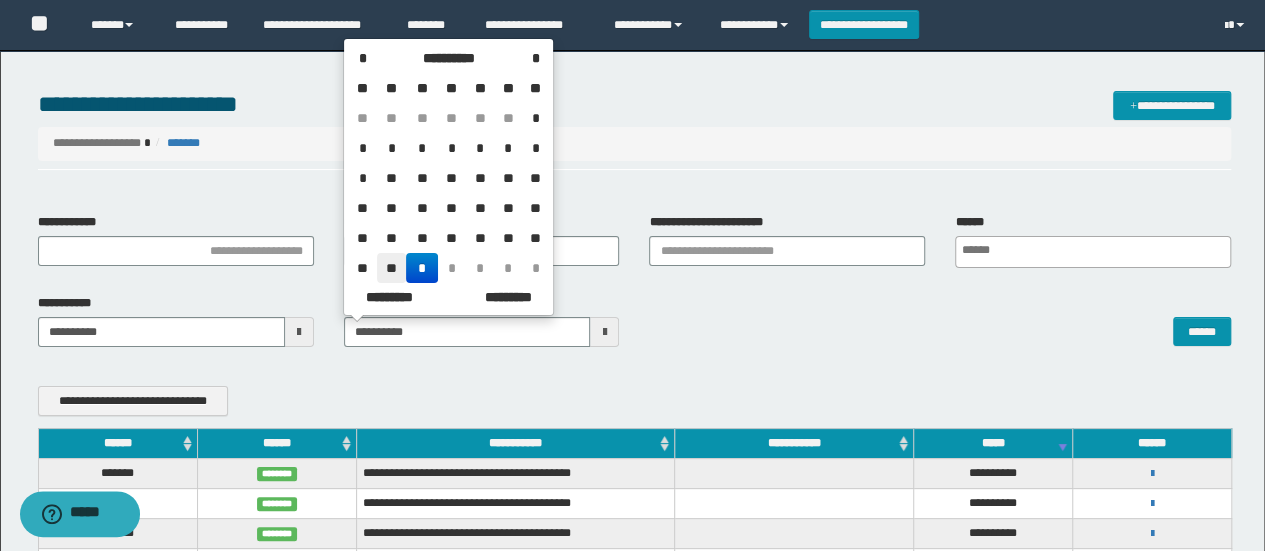 click on "**" at bounding box center [391, 268] 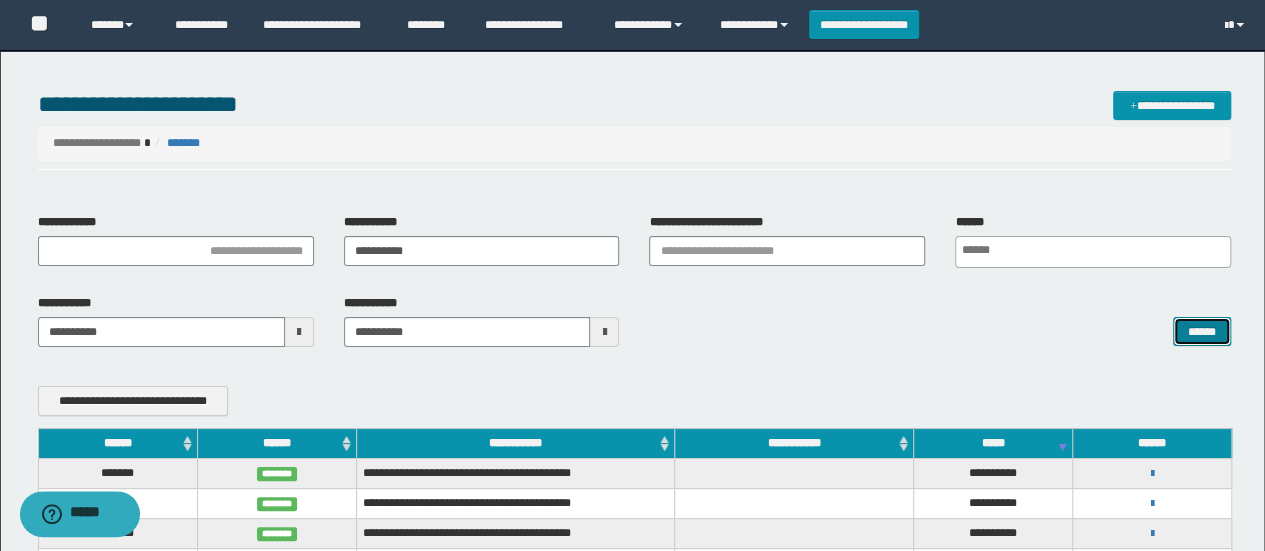 click on "******" at bounding box center [1202, 331] 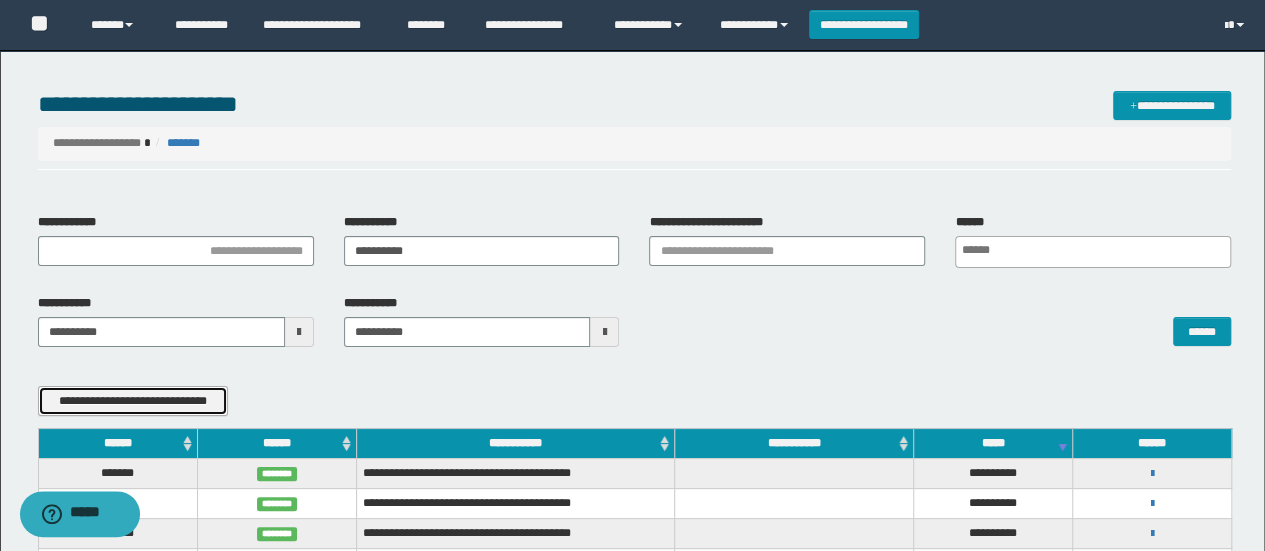 click on "**********" at bounding box center (133, 400) 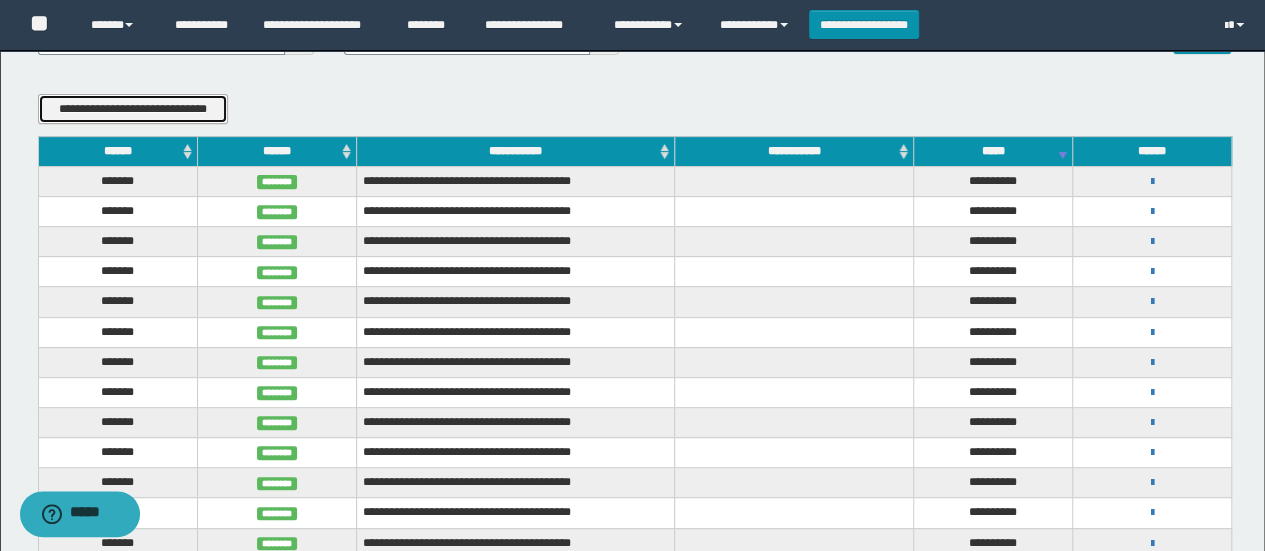 scroll, scrollTop: 0, scrollLeft: 0, axis: both 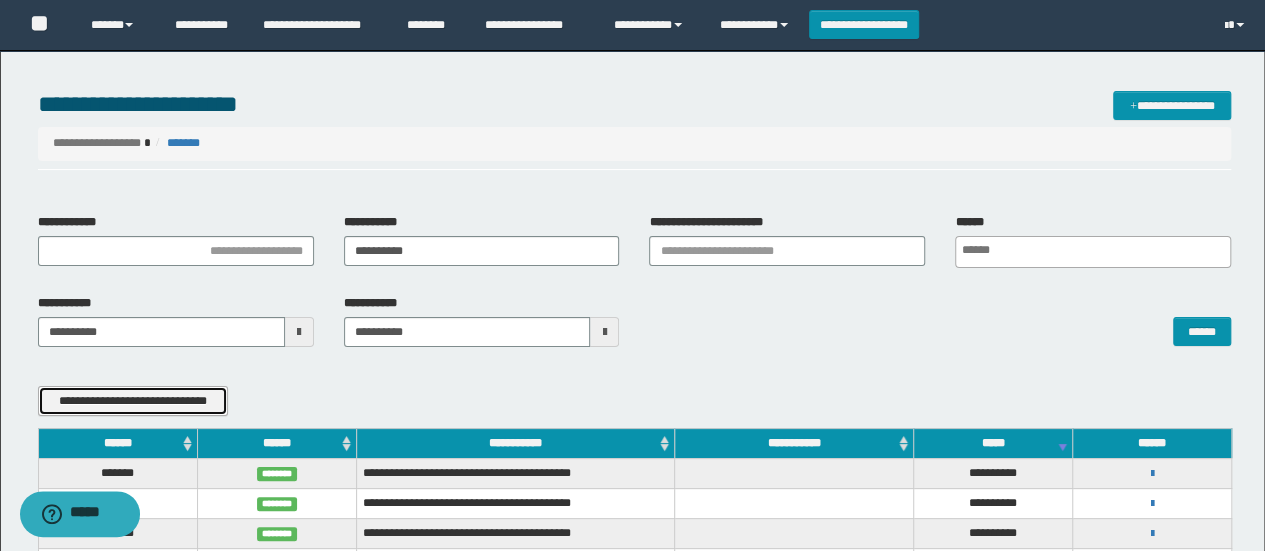 click on "**********" at bounding box center (133, 400) 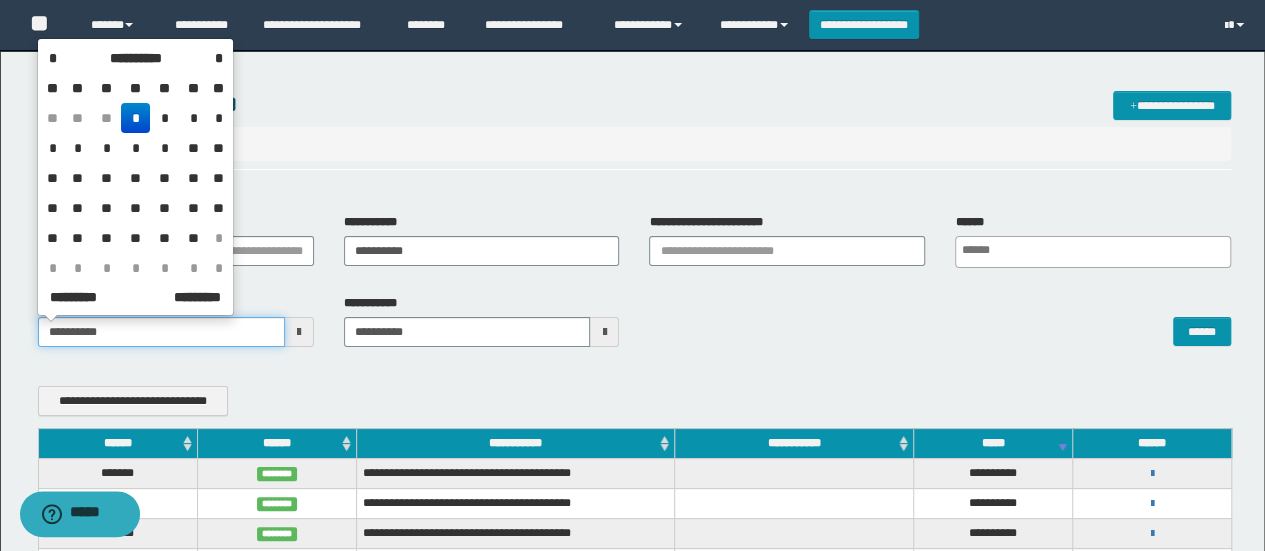 click on "**********" at bounding box center (161, 332) 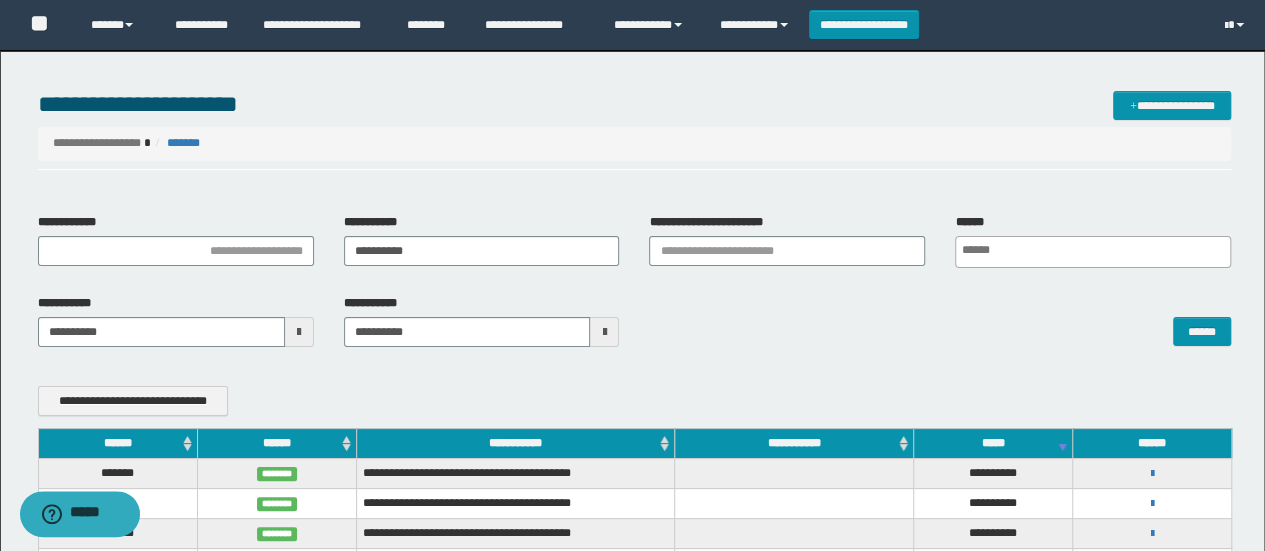 click at bounding box center (299, 332) 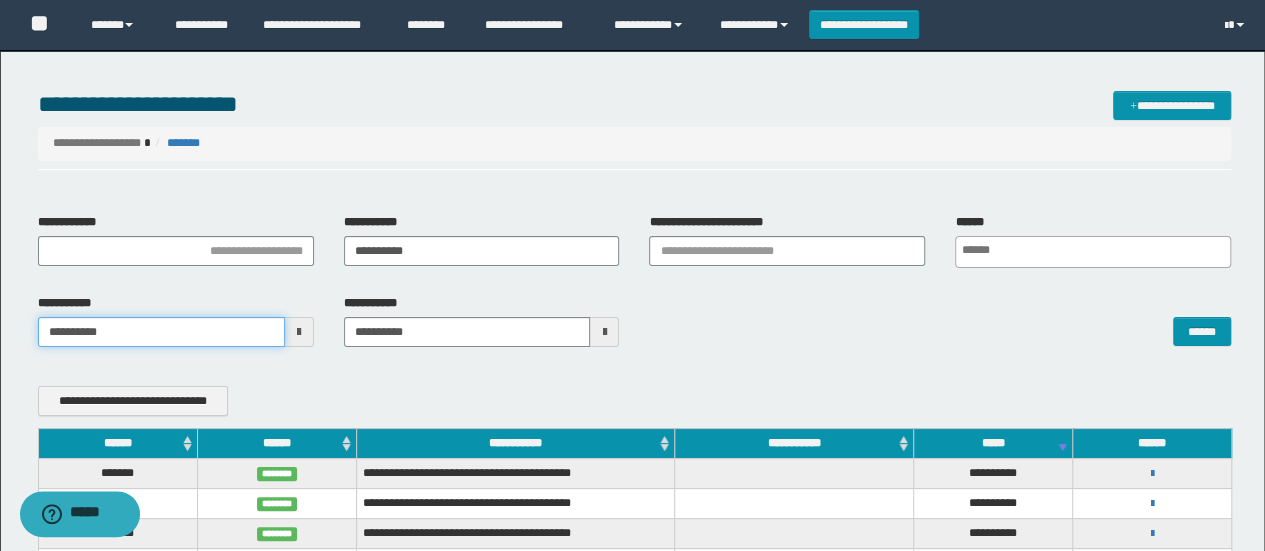 click on "**********" at bounding box center [161, 332] 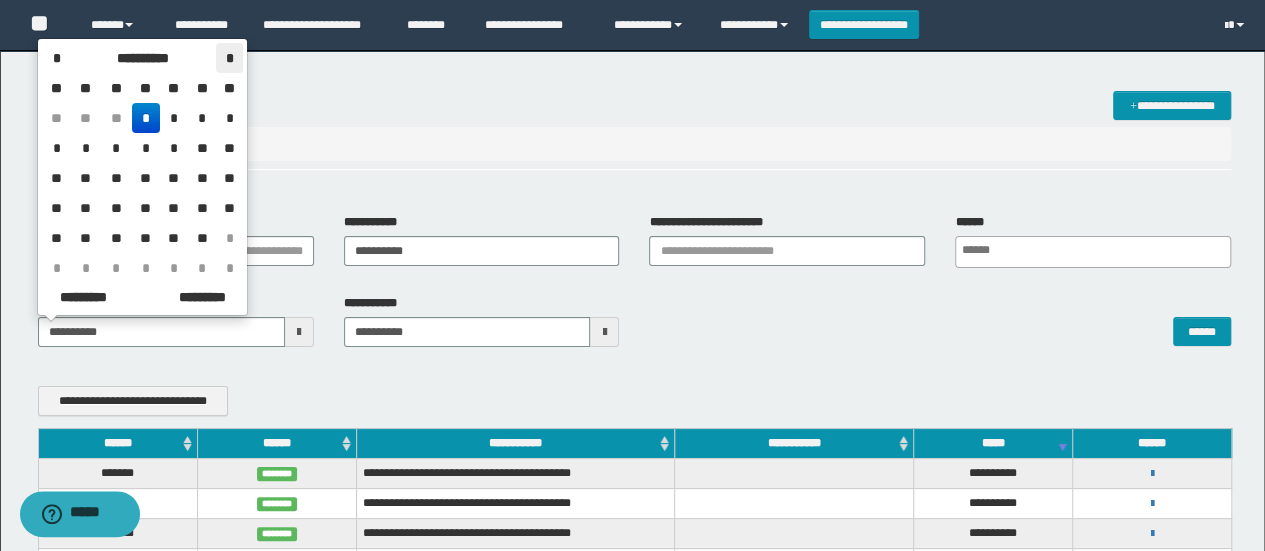 click on "*" at bounding box center (229, 58) 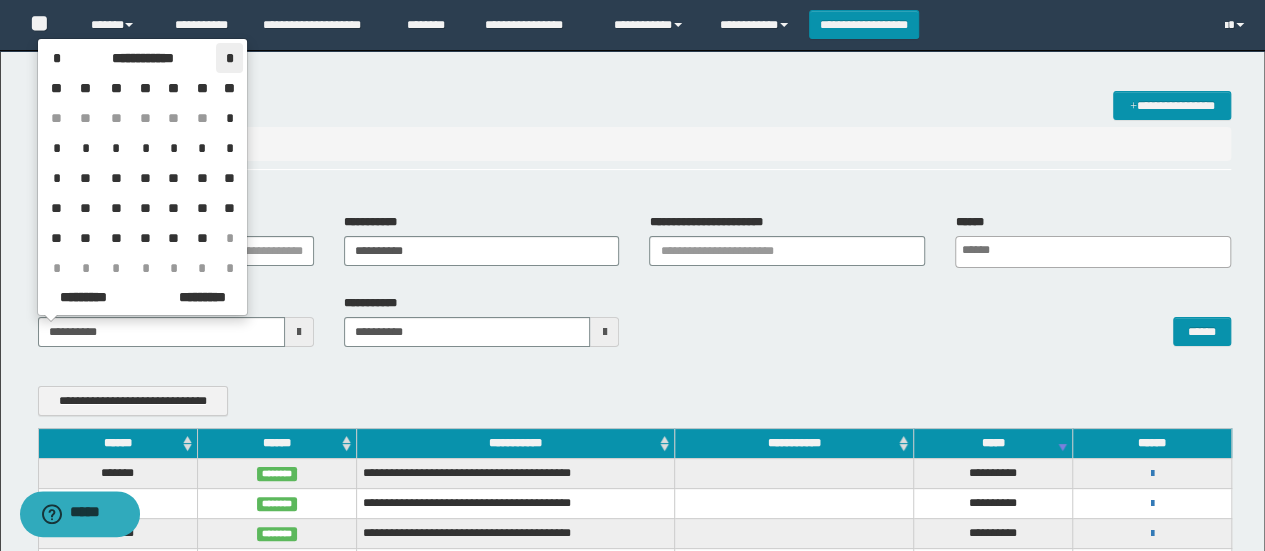 click on "*" at bounding box center (229, 58) 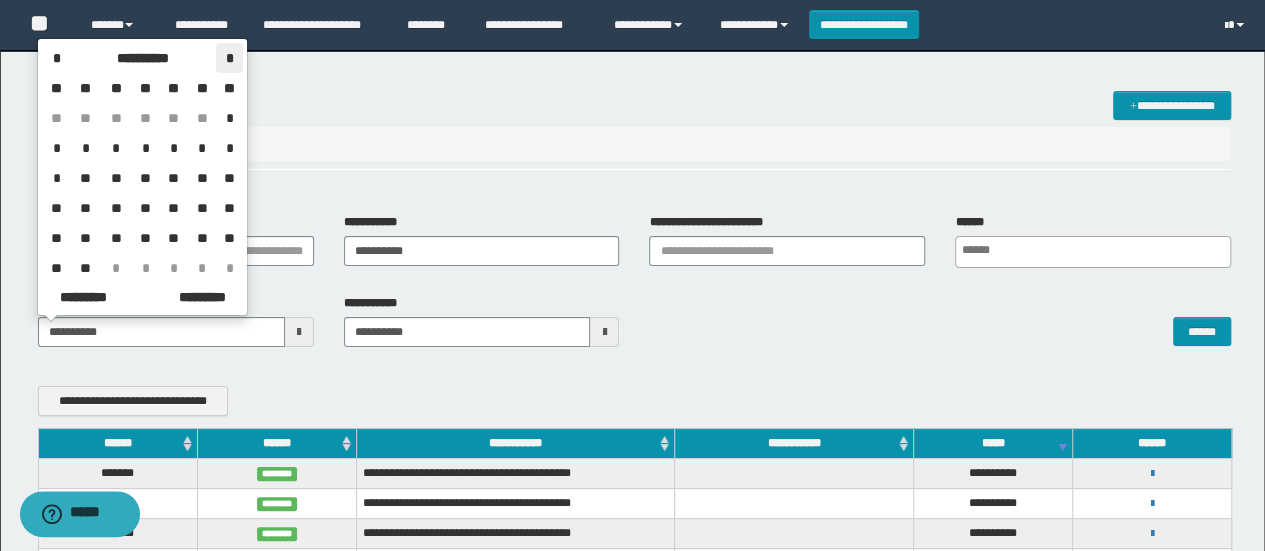 click on "*" at bounding box center [229, 58] 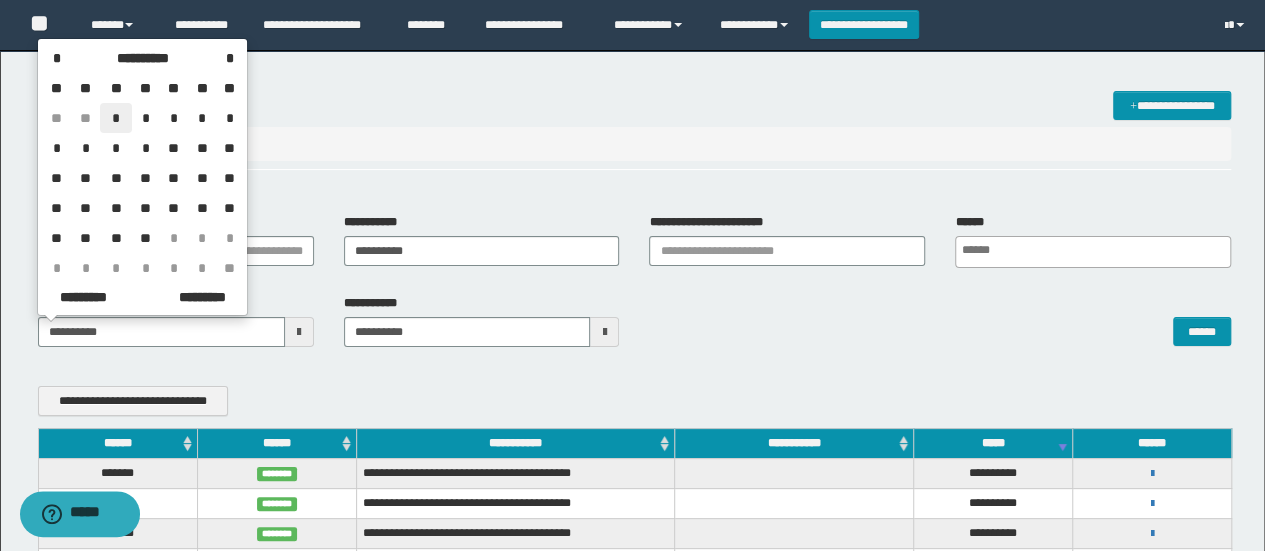 click on "*" at bounding box center [116, 118] 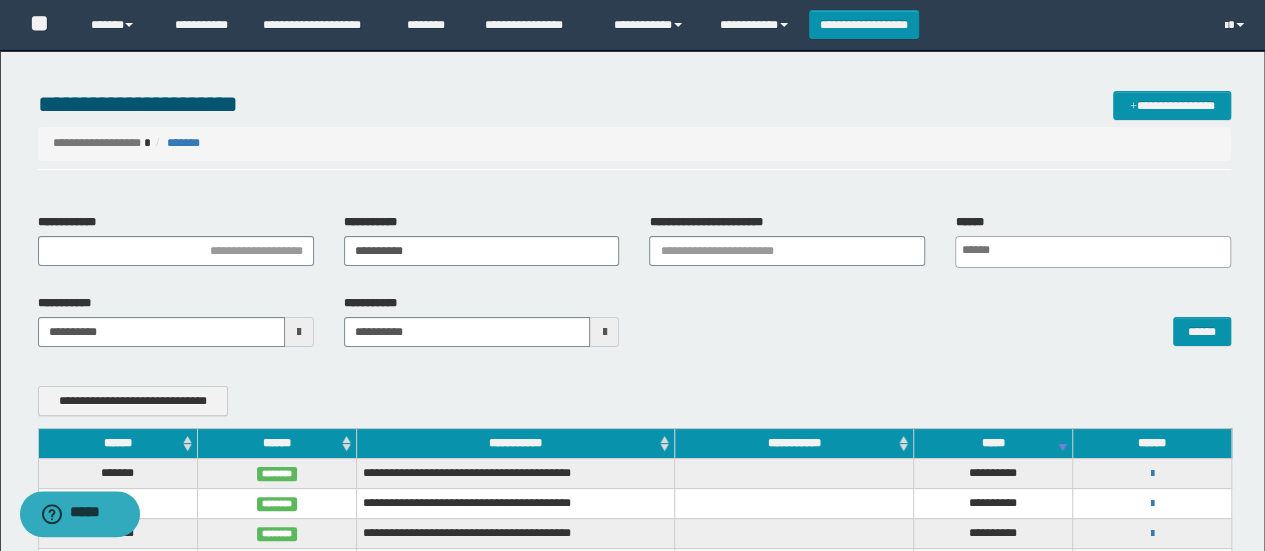 click at bounding box center (604, 332) 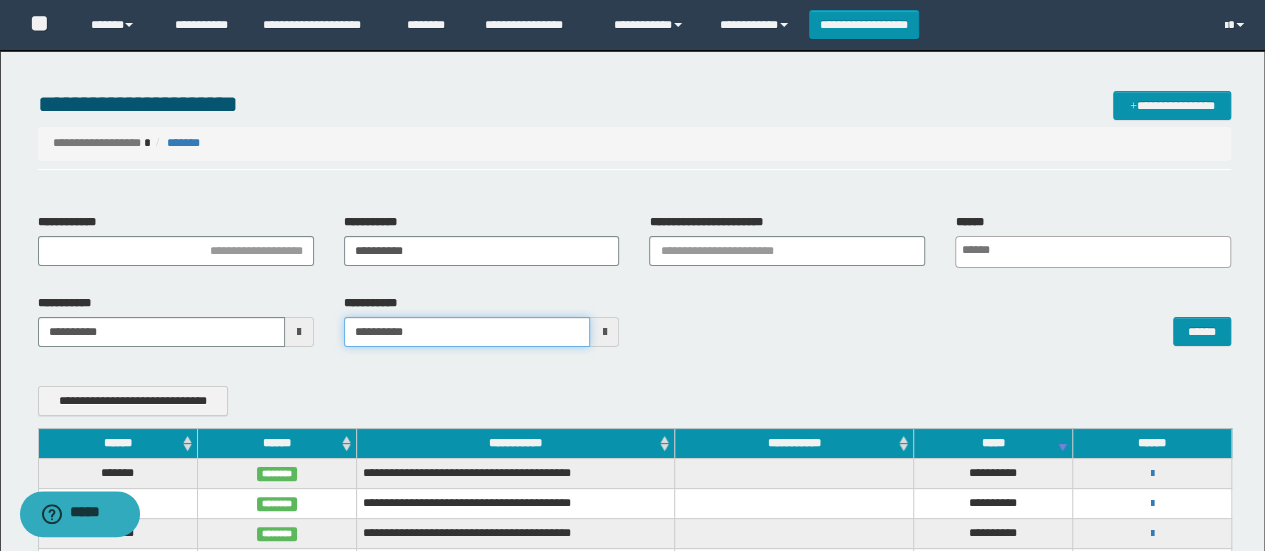 click on "**********" at bounding box center (467, 332) 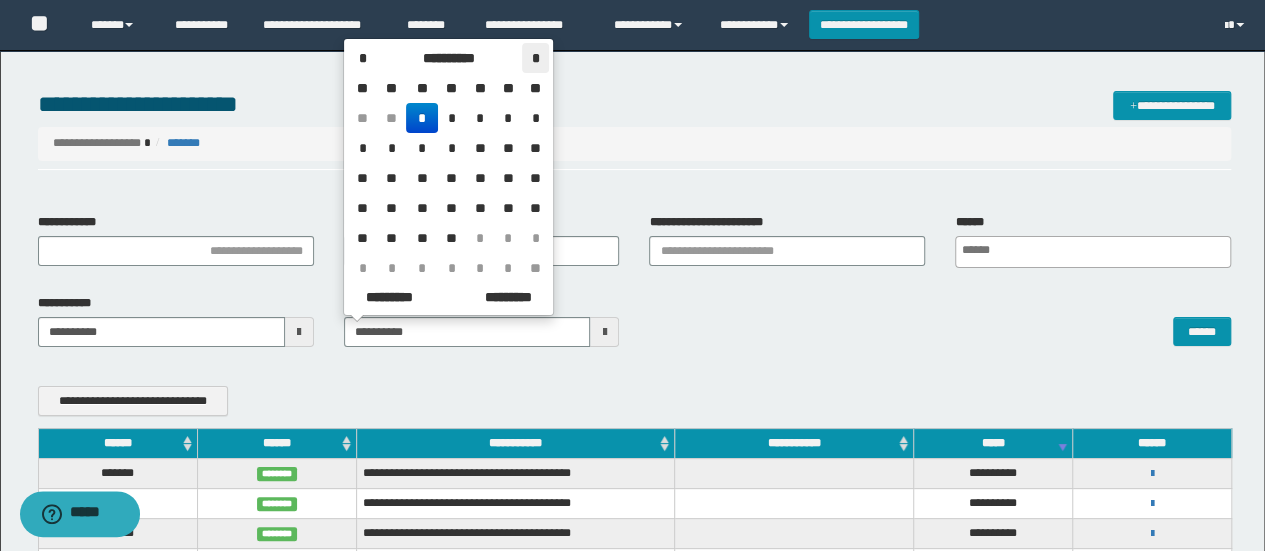 click on "*" at bounding box center [535, 58] 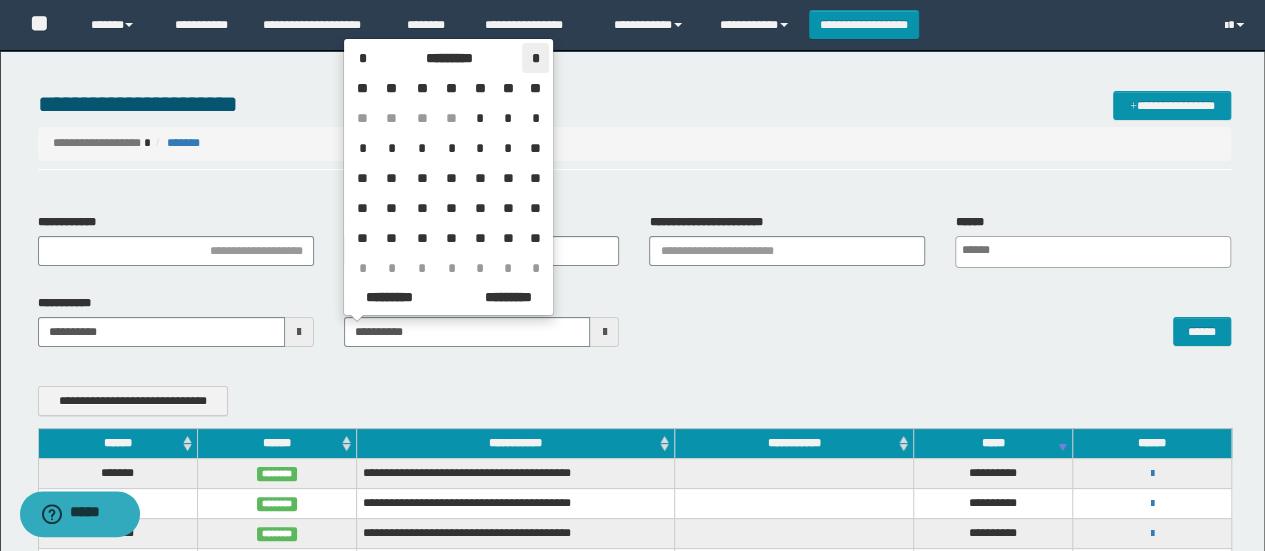 click on "*" at bounding box center (535, 58) 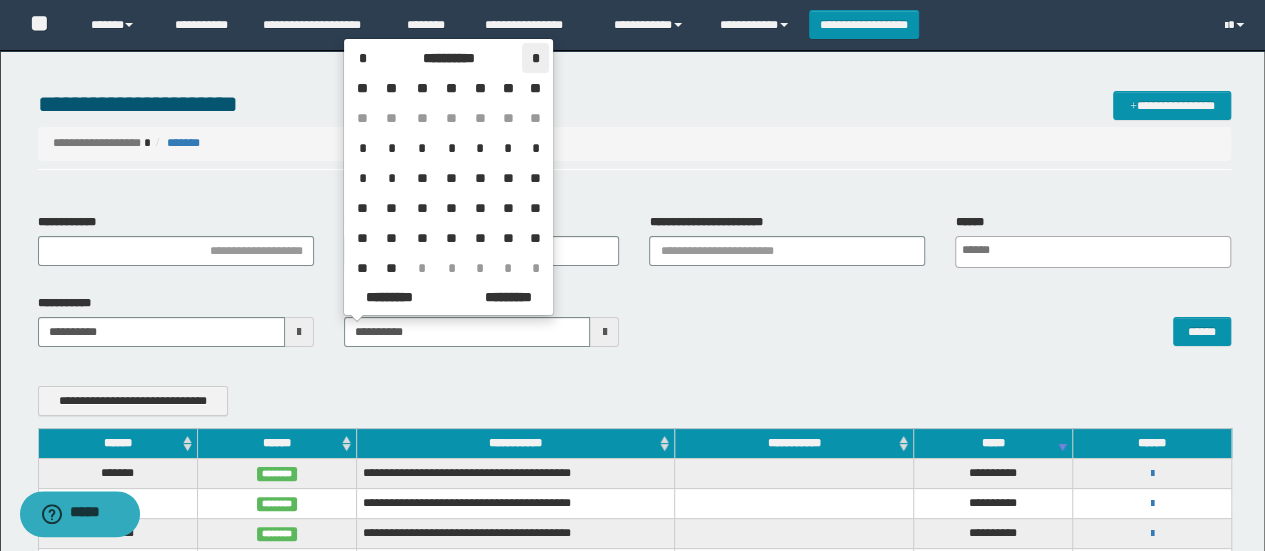 click on "*" at bounding box center (535, 58) 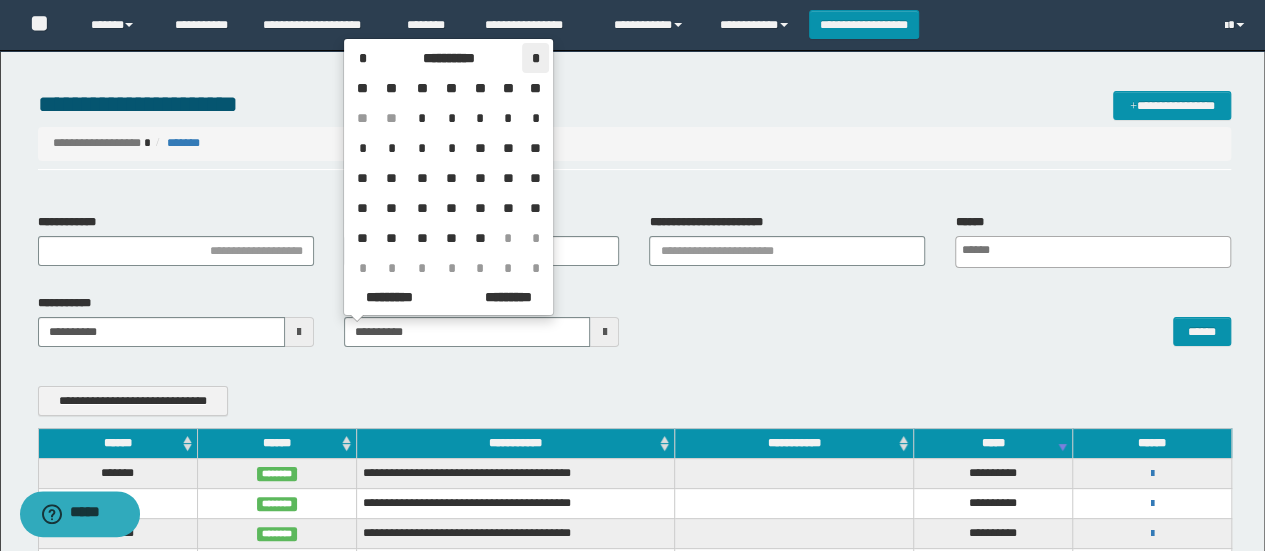 click on "*" at bounding box center (535, 58) 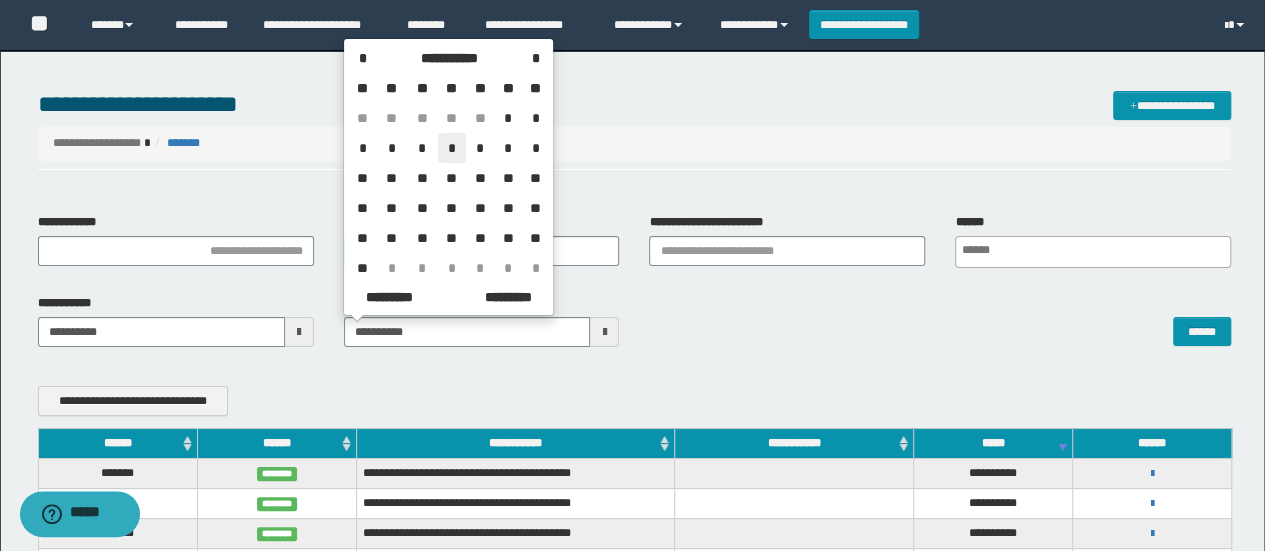 click on "*" at bounding box center [452, 148] 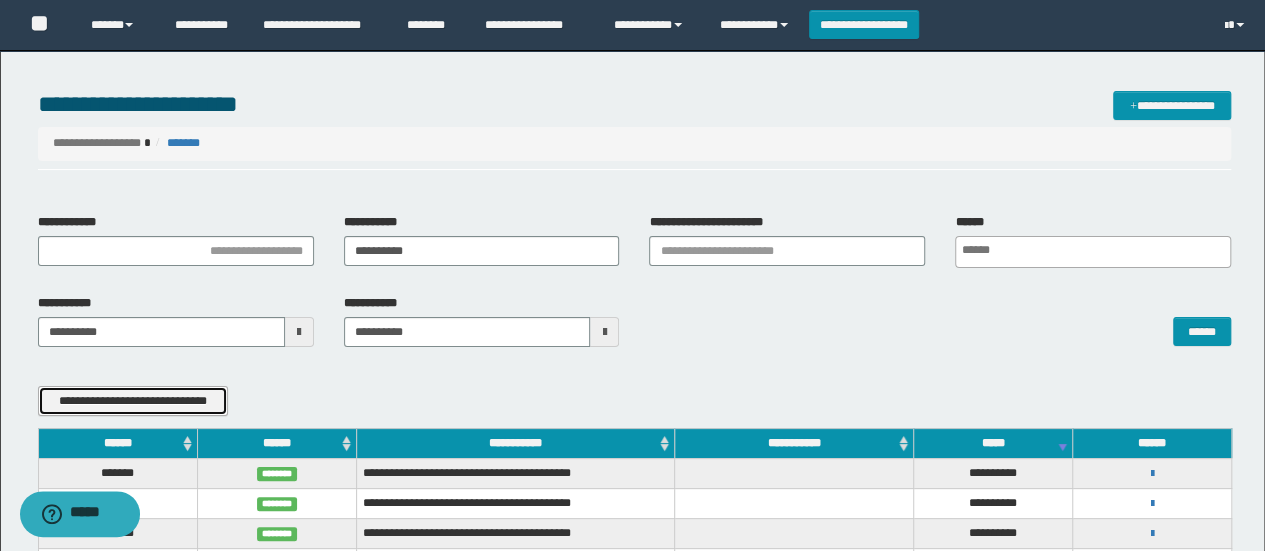 click on "**********" at bounding box center [133, 400] 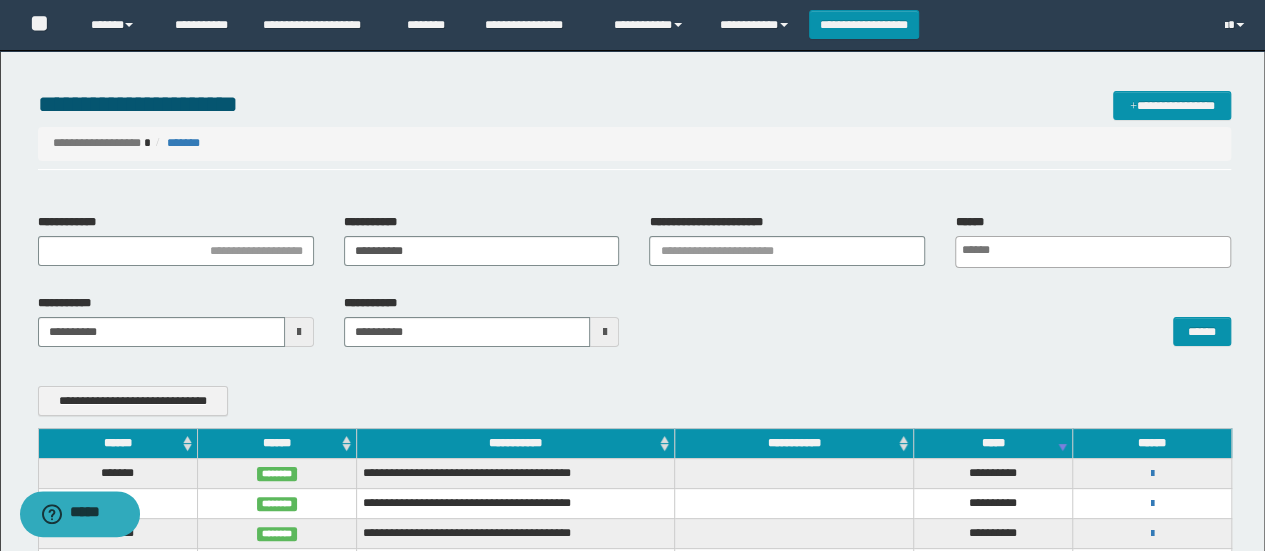 click on "**********" at bounding box center [632, 1032] 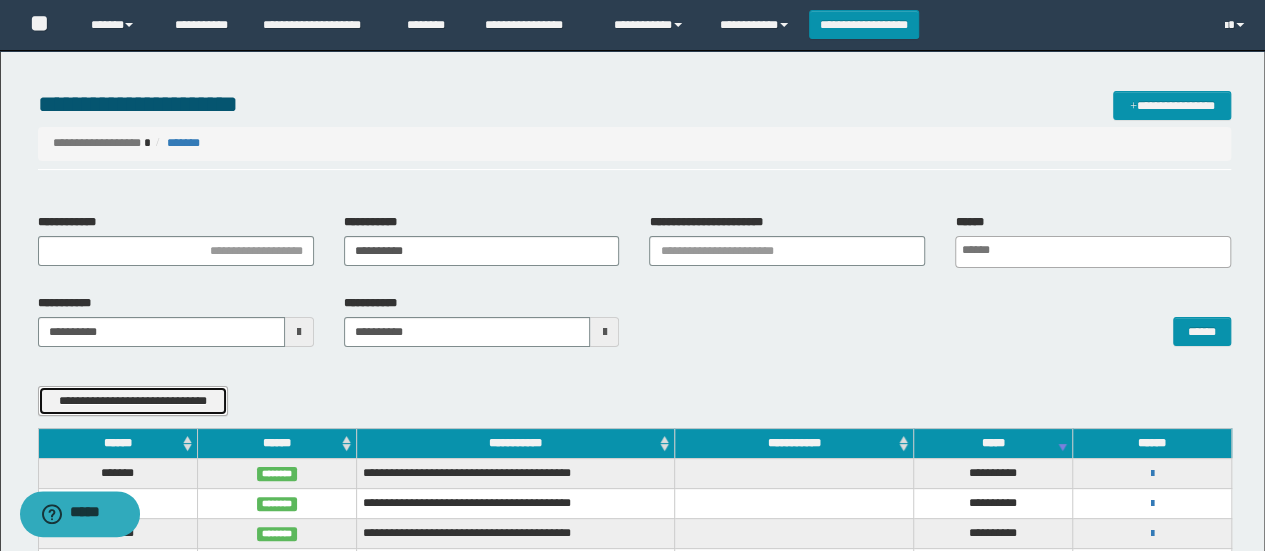 click on "**********" at bounding box center [133, 400] 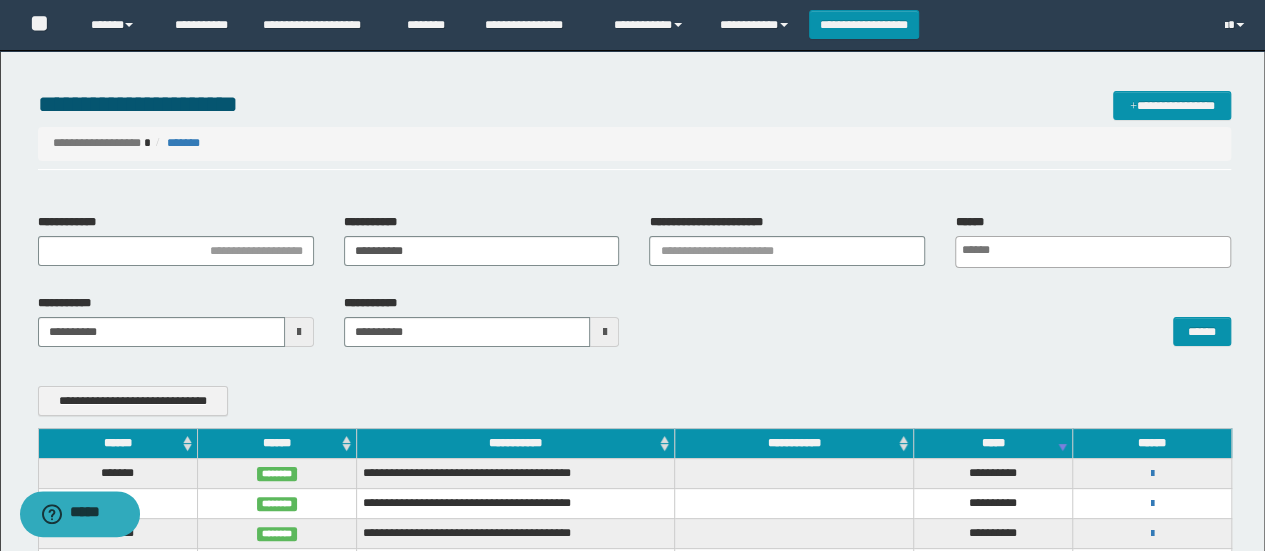 click at bounding box center (299, 332) 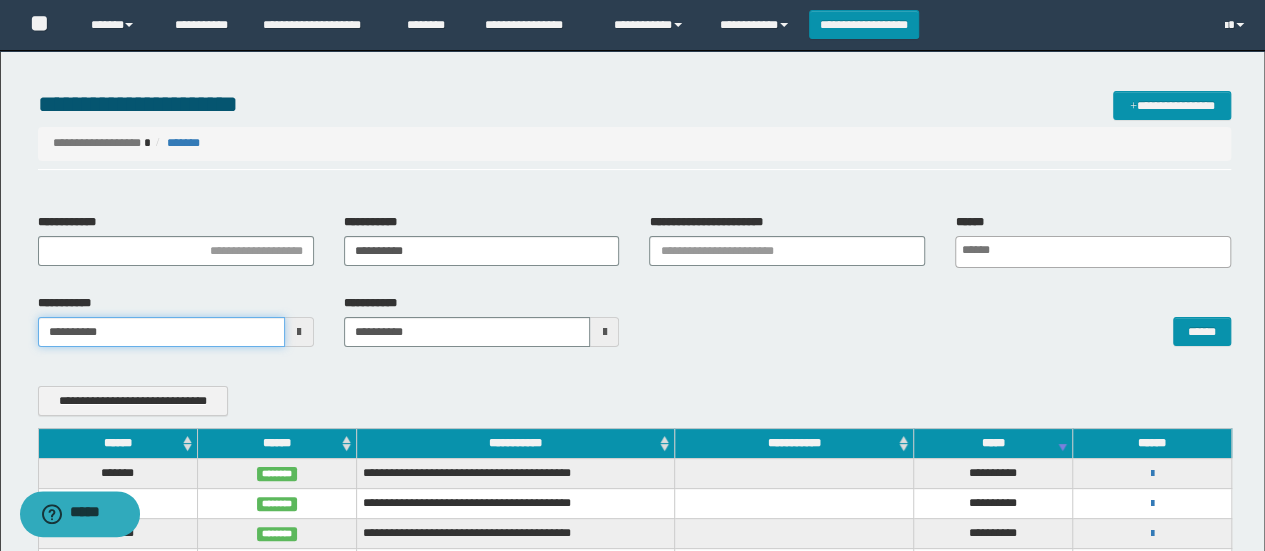 click on "**********" at bounding box center [161, 332] 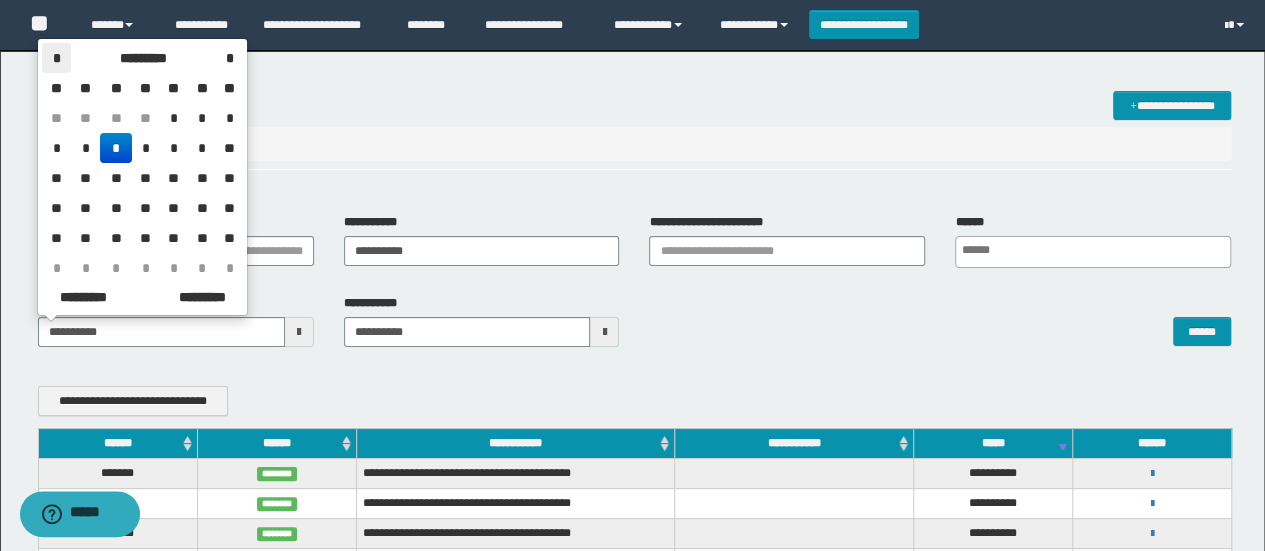 click on "*" at bounding box center (56, 58) 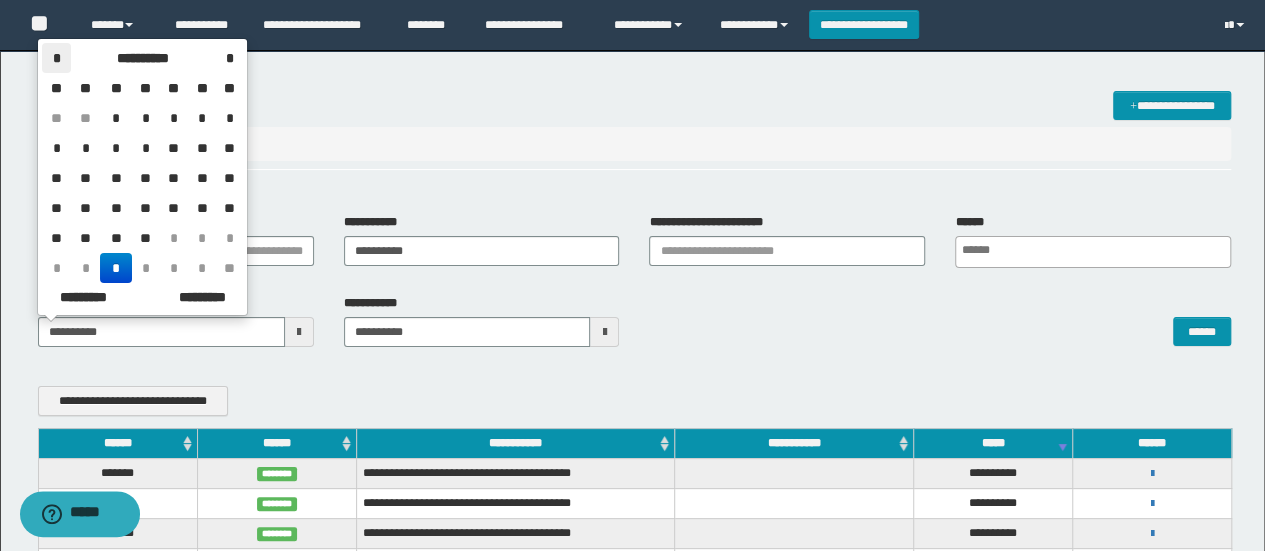 click on "*" at bounding box center [56, 58] 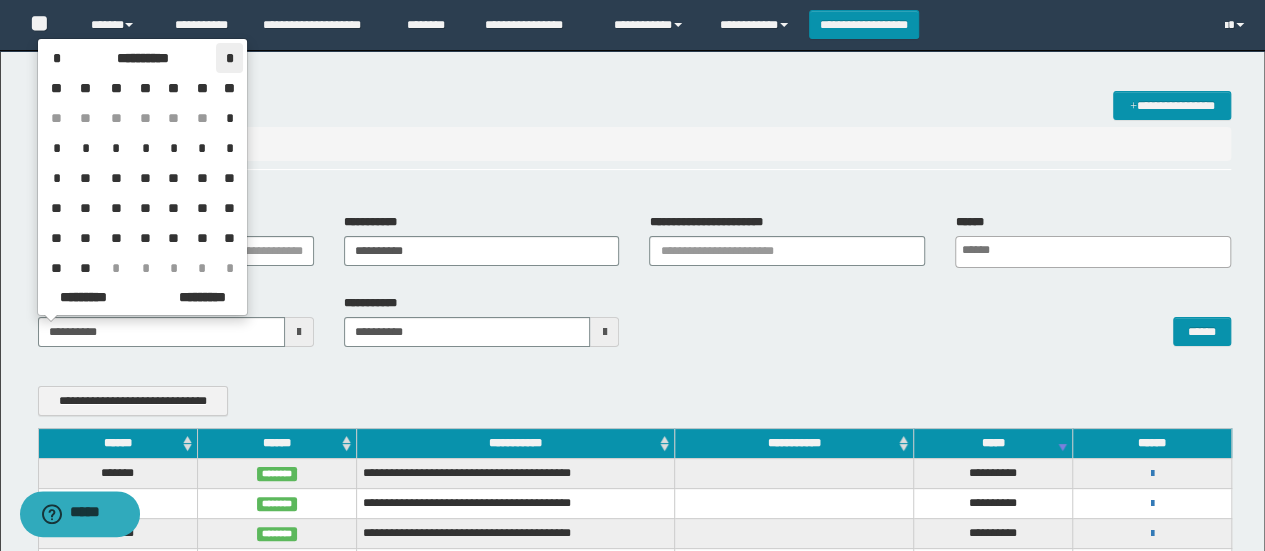 click on "*" at bounding box center [229, 58] 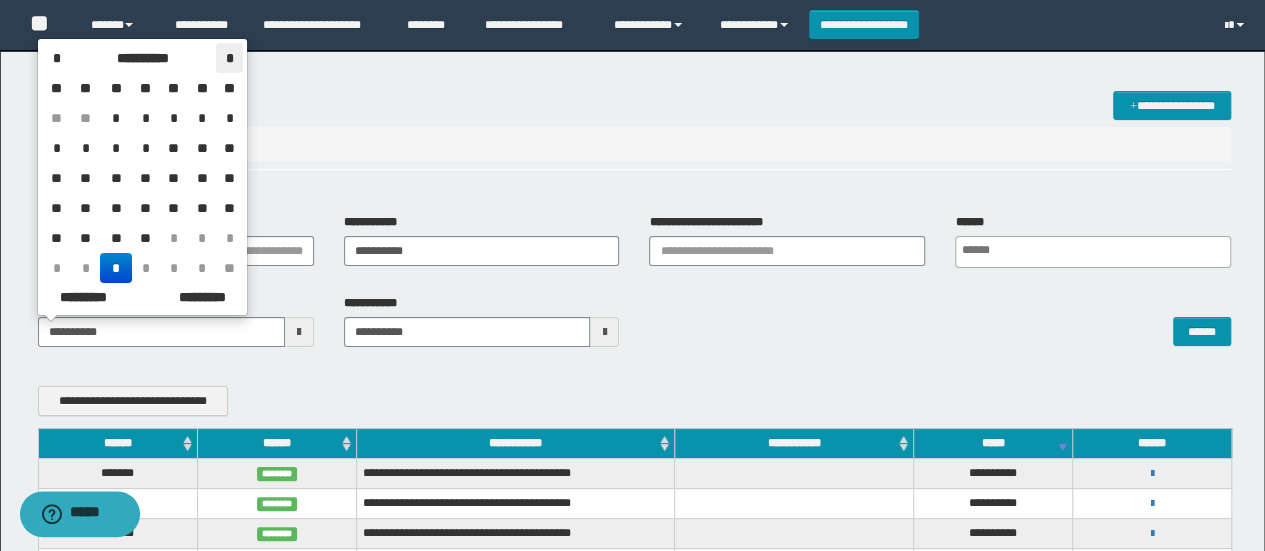 click on "*" at bounding box center (229, 58) 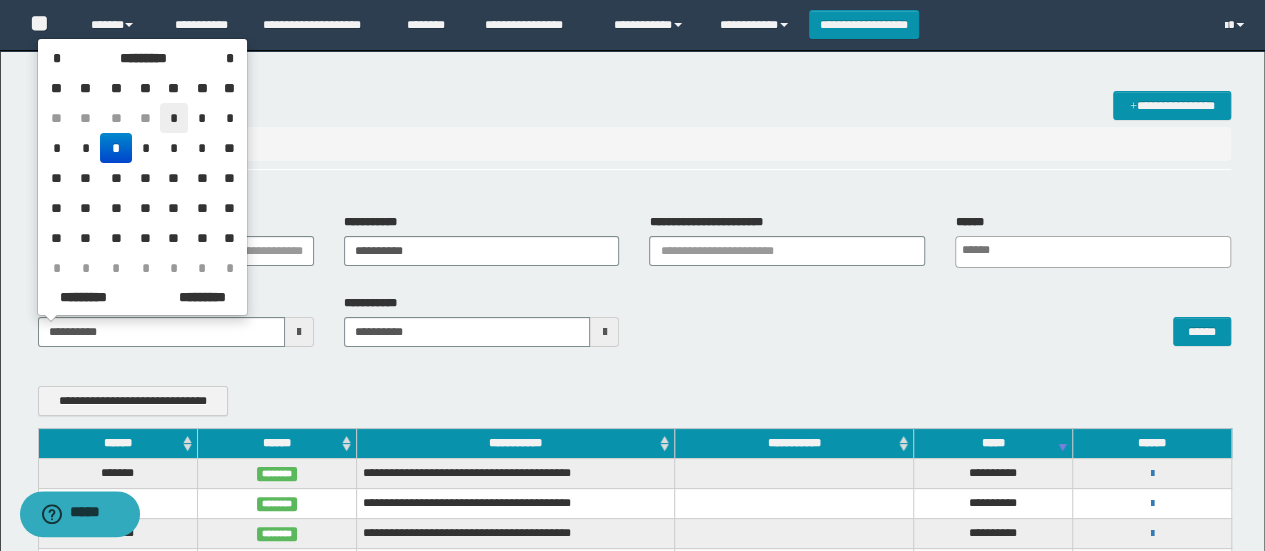 click on "*" at bounding box center (174, 118) 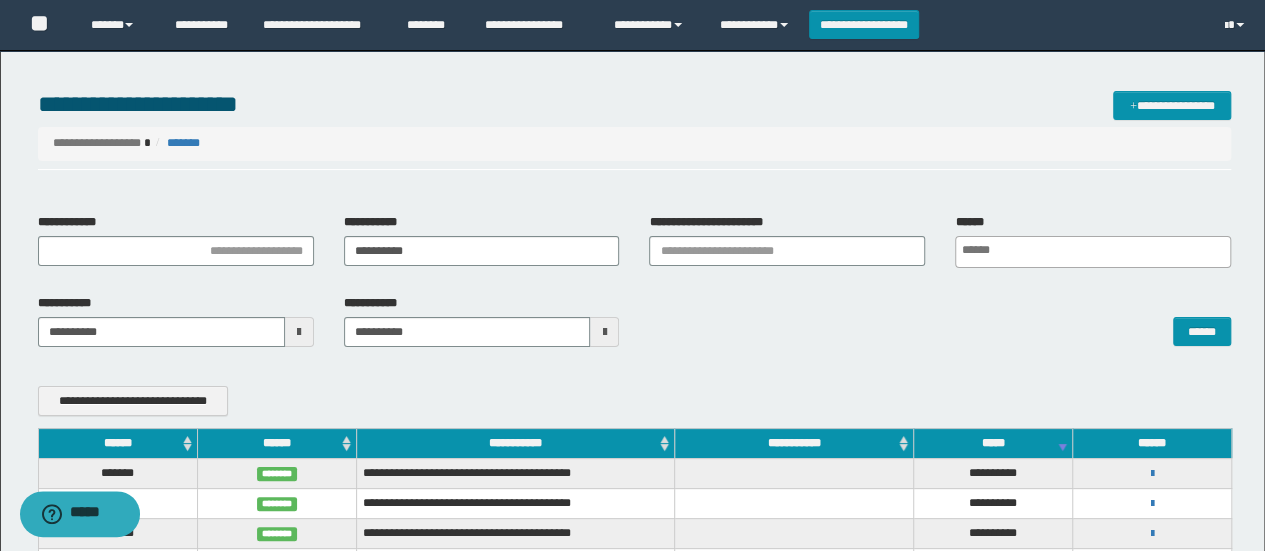 click at bounding box center [604, 332] 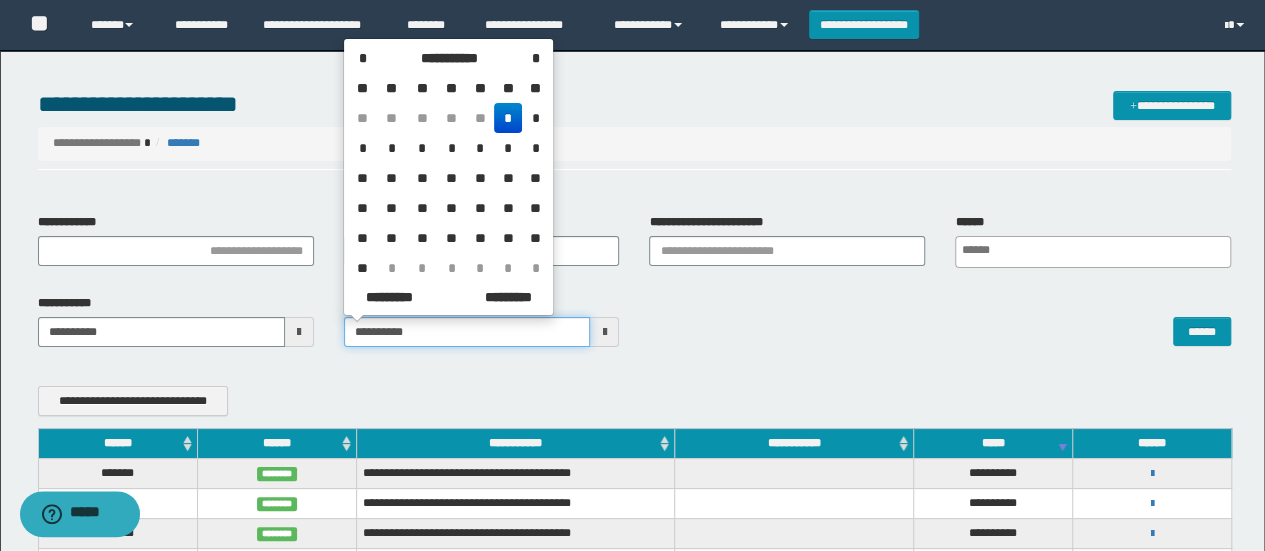 click on "**********" at bounding box center [467, 332] 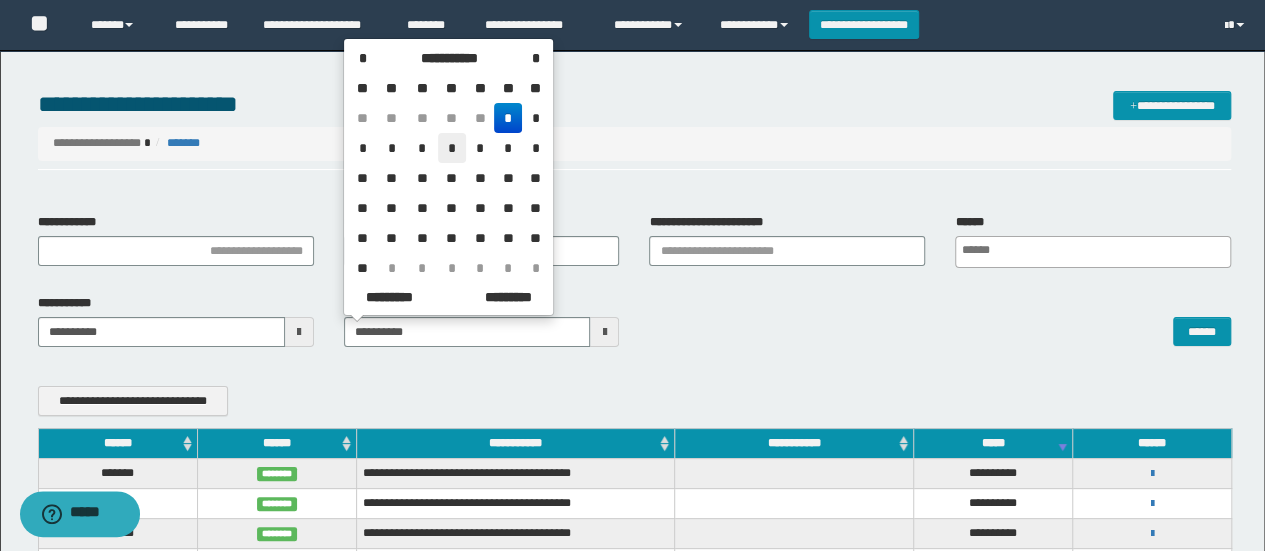 click on "*" at bounding box center (452, 148) 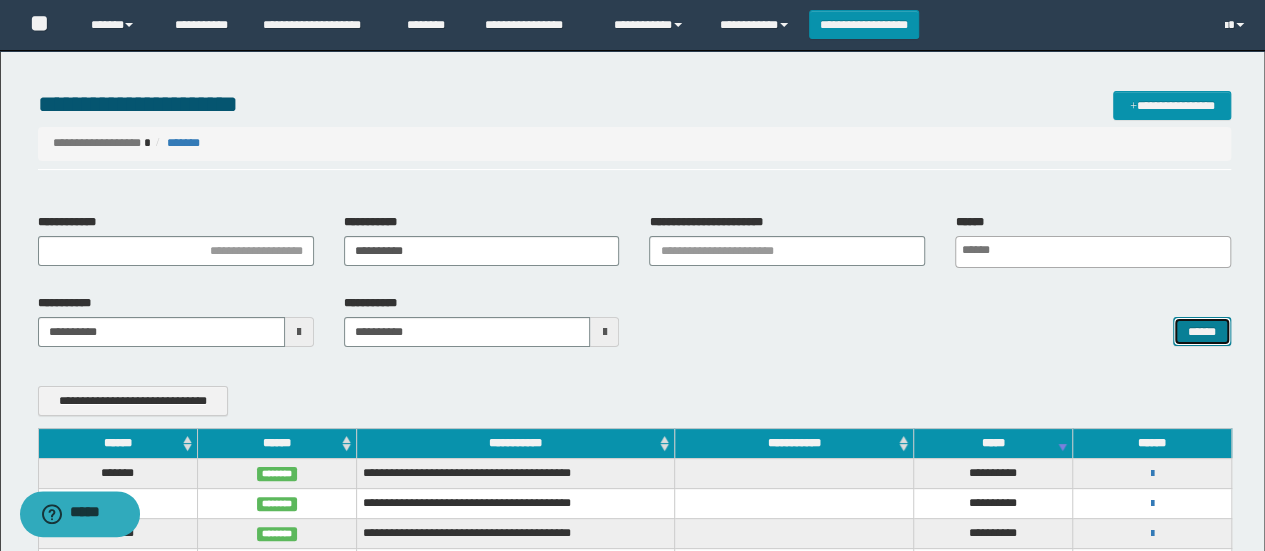 click on "******" at bounding box center (1202, 331) 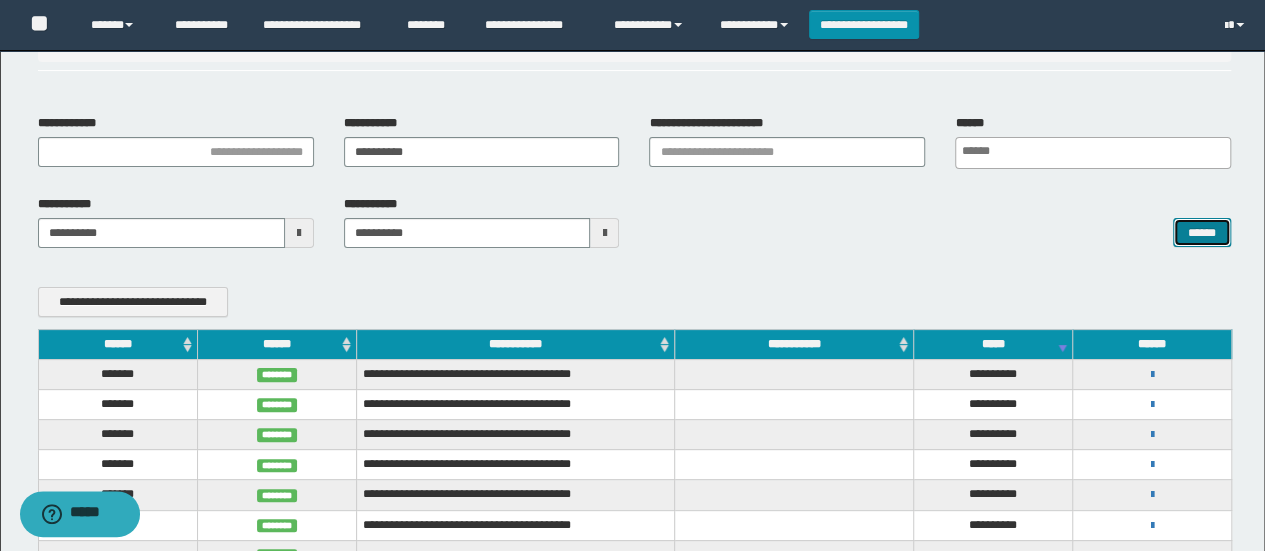 scroll, scrollTop: 0, scrollLeft: 0, axis: both 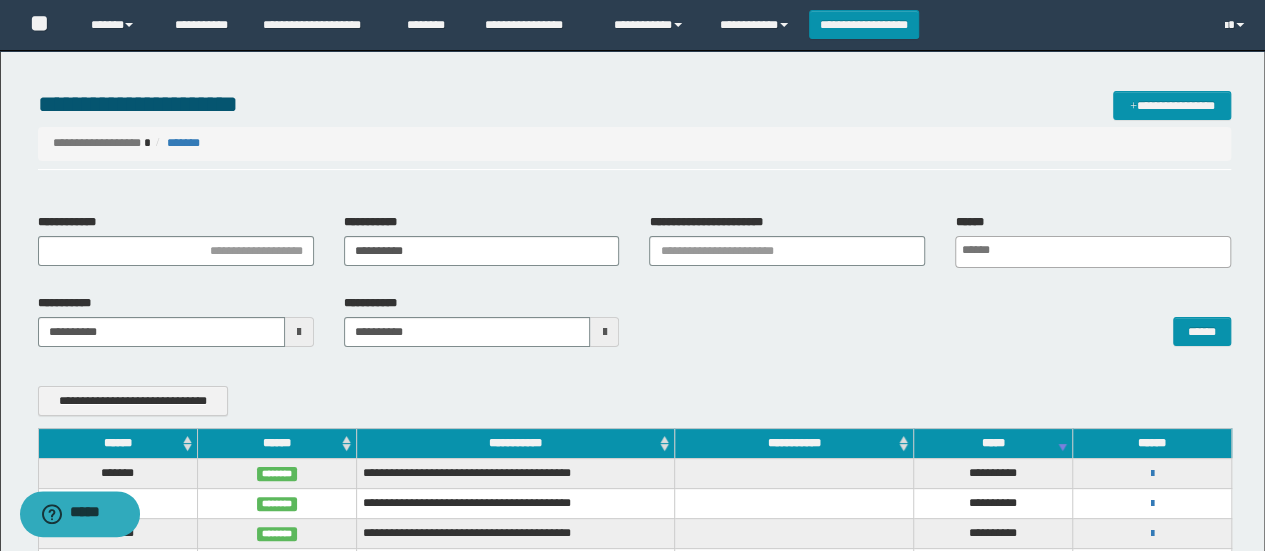 click at bounding box center (299, 332) 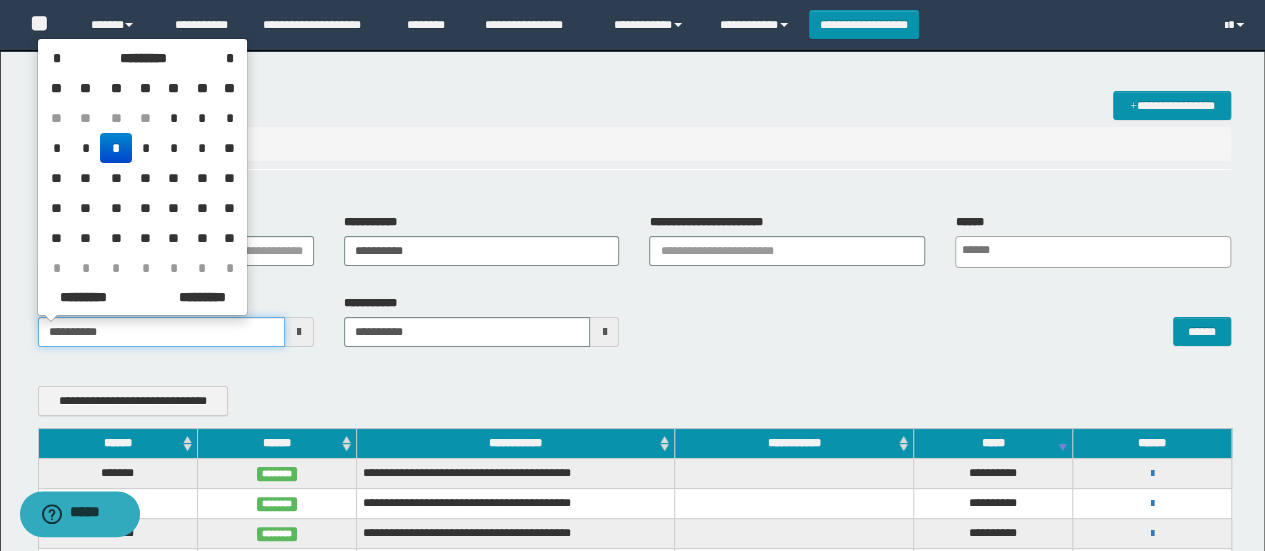 click on "**********" at bounding box center [161, 332] 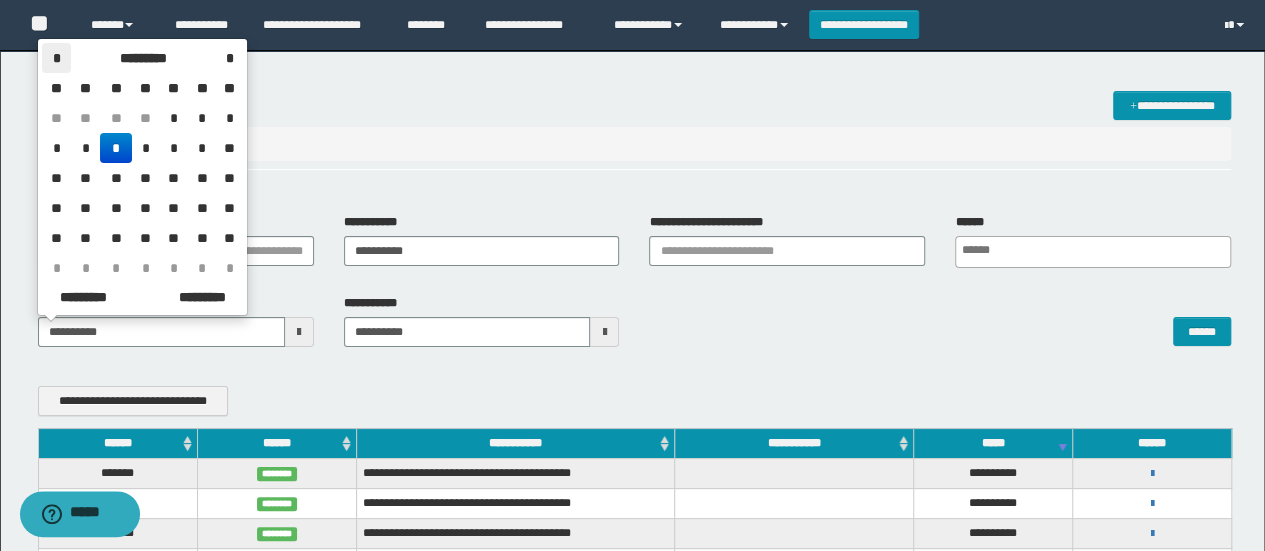 click on "*" at bounding box center [56, 58] 